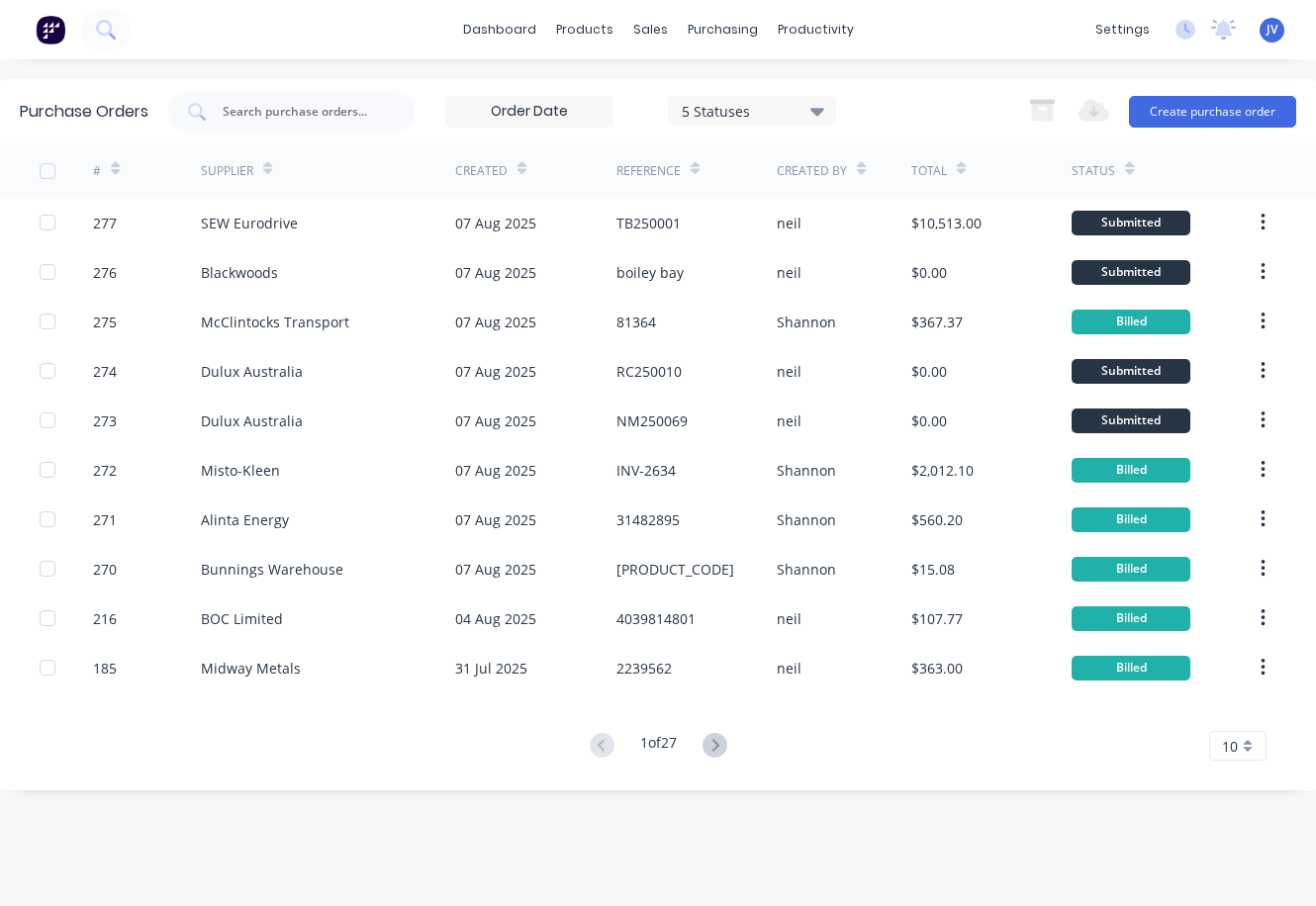 scroll, scrollTop: 0, scrollLeft: 0, axis: both 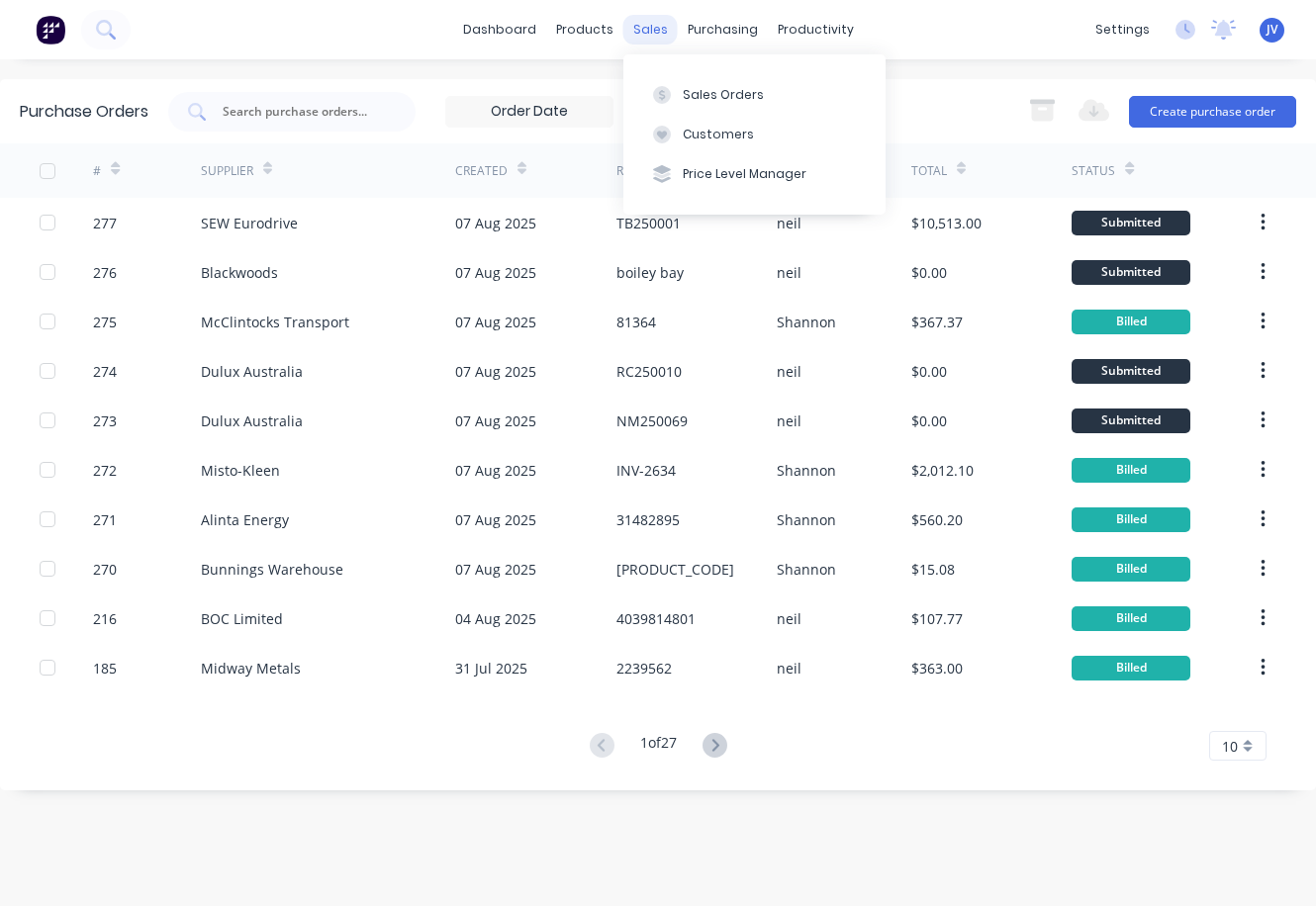 click on "sales" at bounding box center (650, 30) 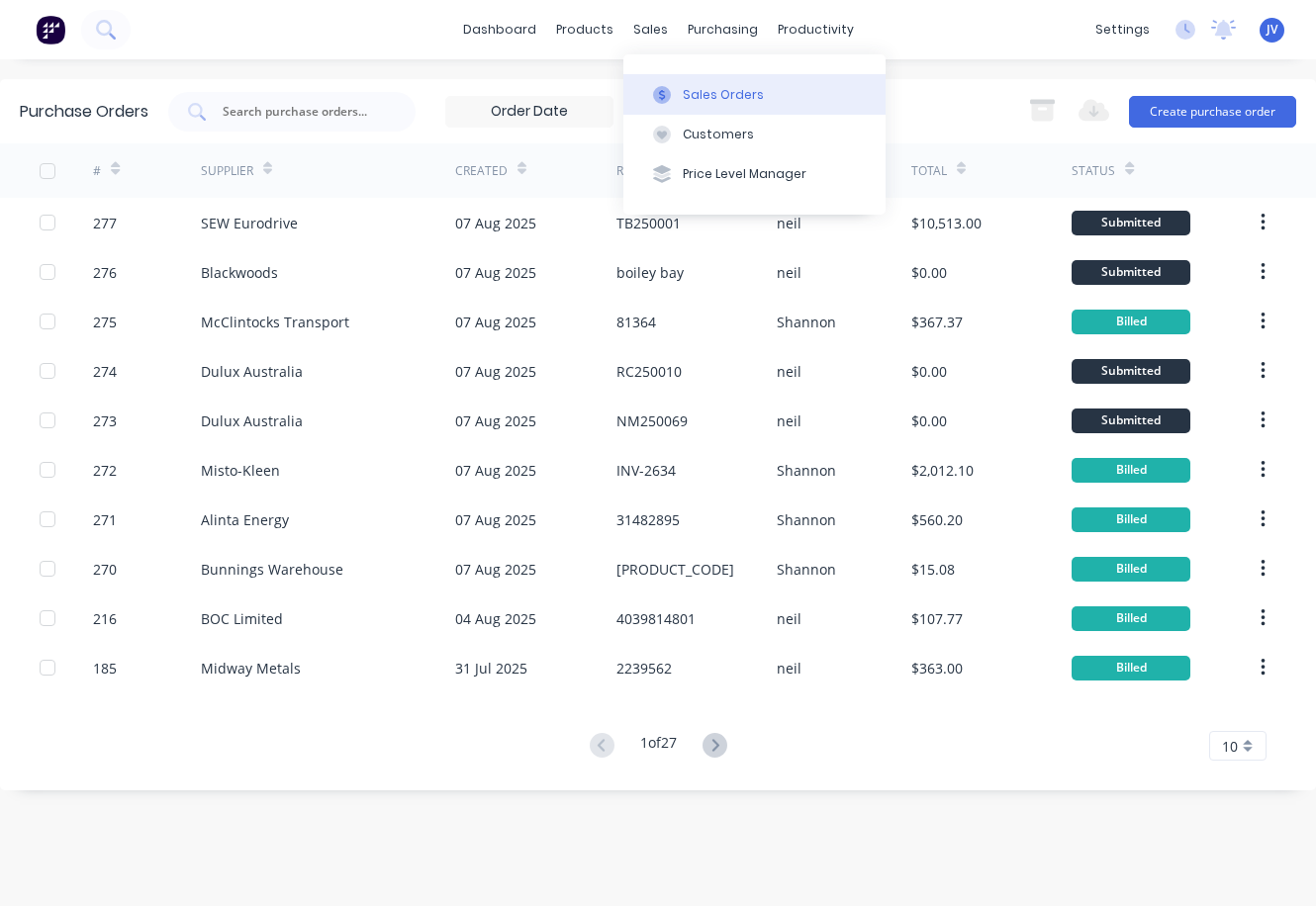 click on "Sales Orders" at bounding box center [723, 95] 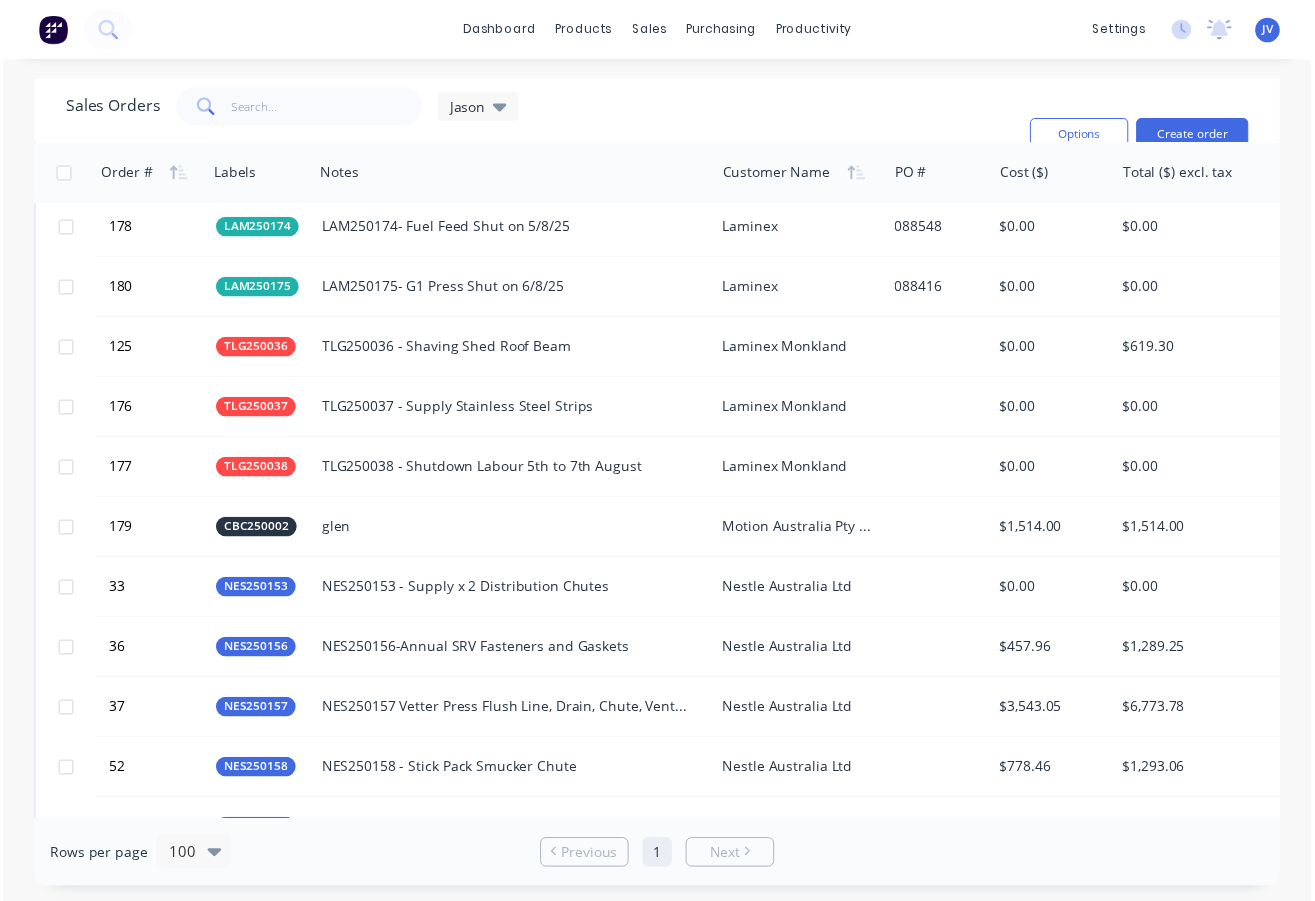 scroll, scrollTop: 2700, scrollLeft: 0, axis: vertical 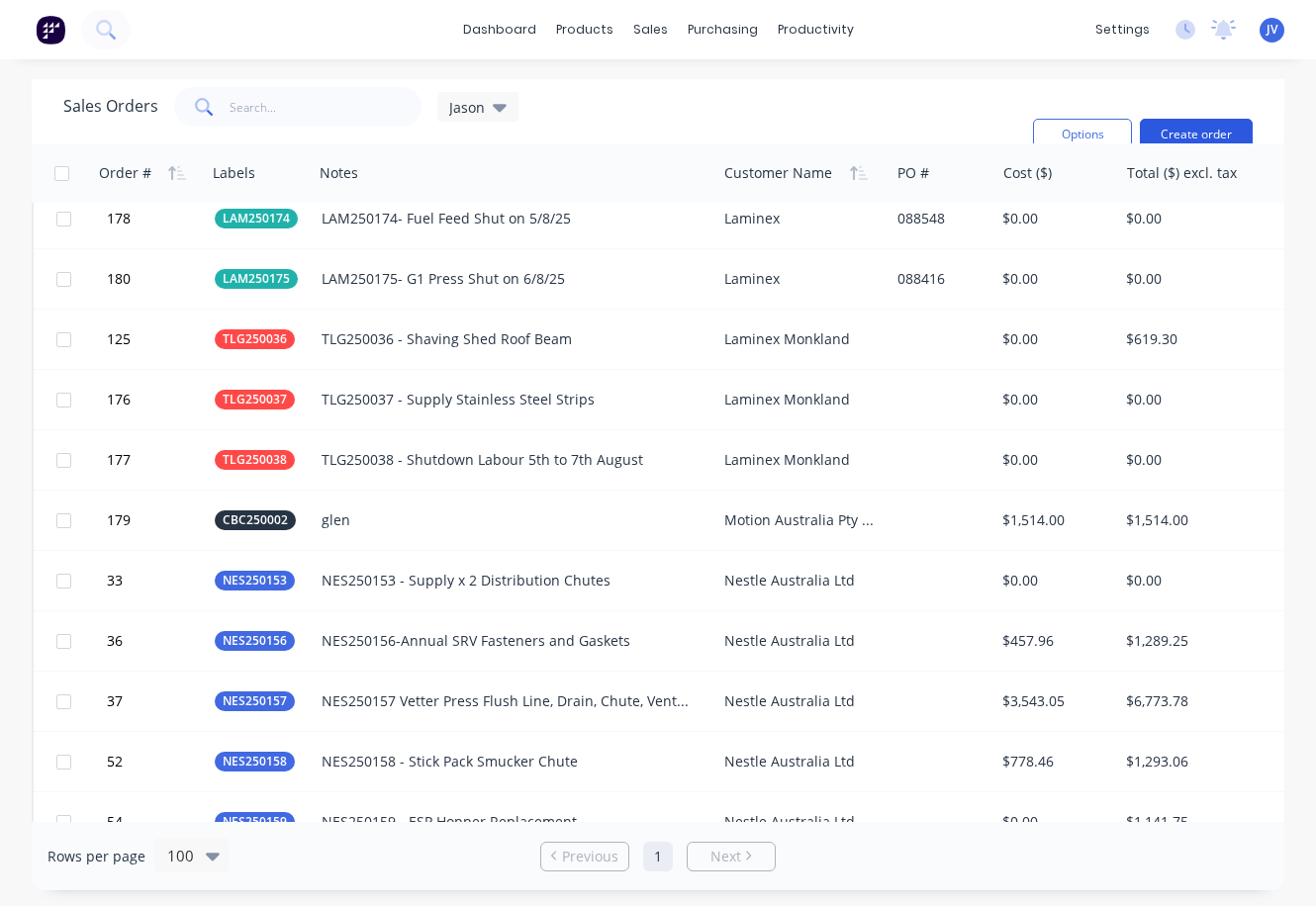 click on "Create order" at bounding box center [1196, 135] 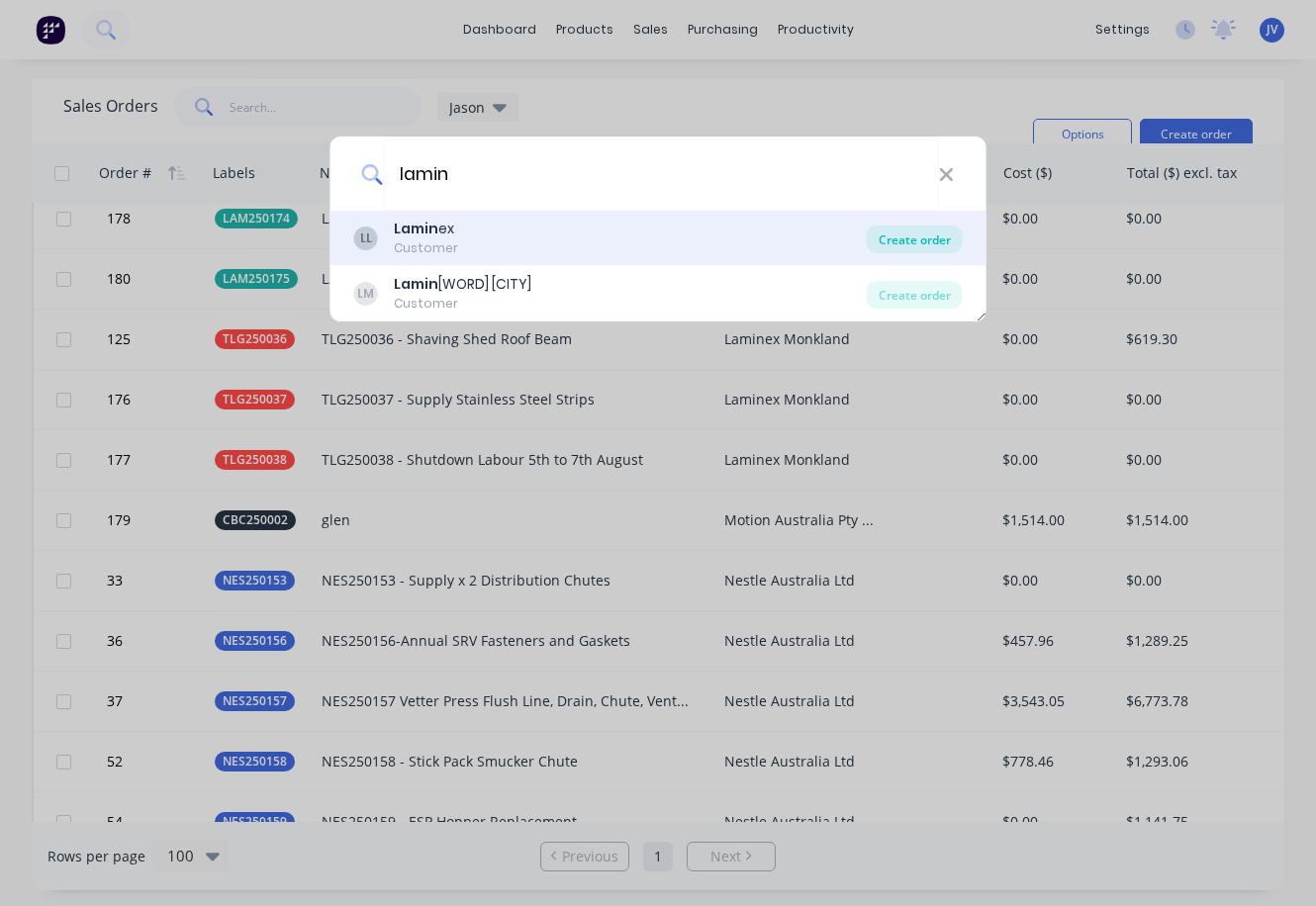 type on "lamin" 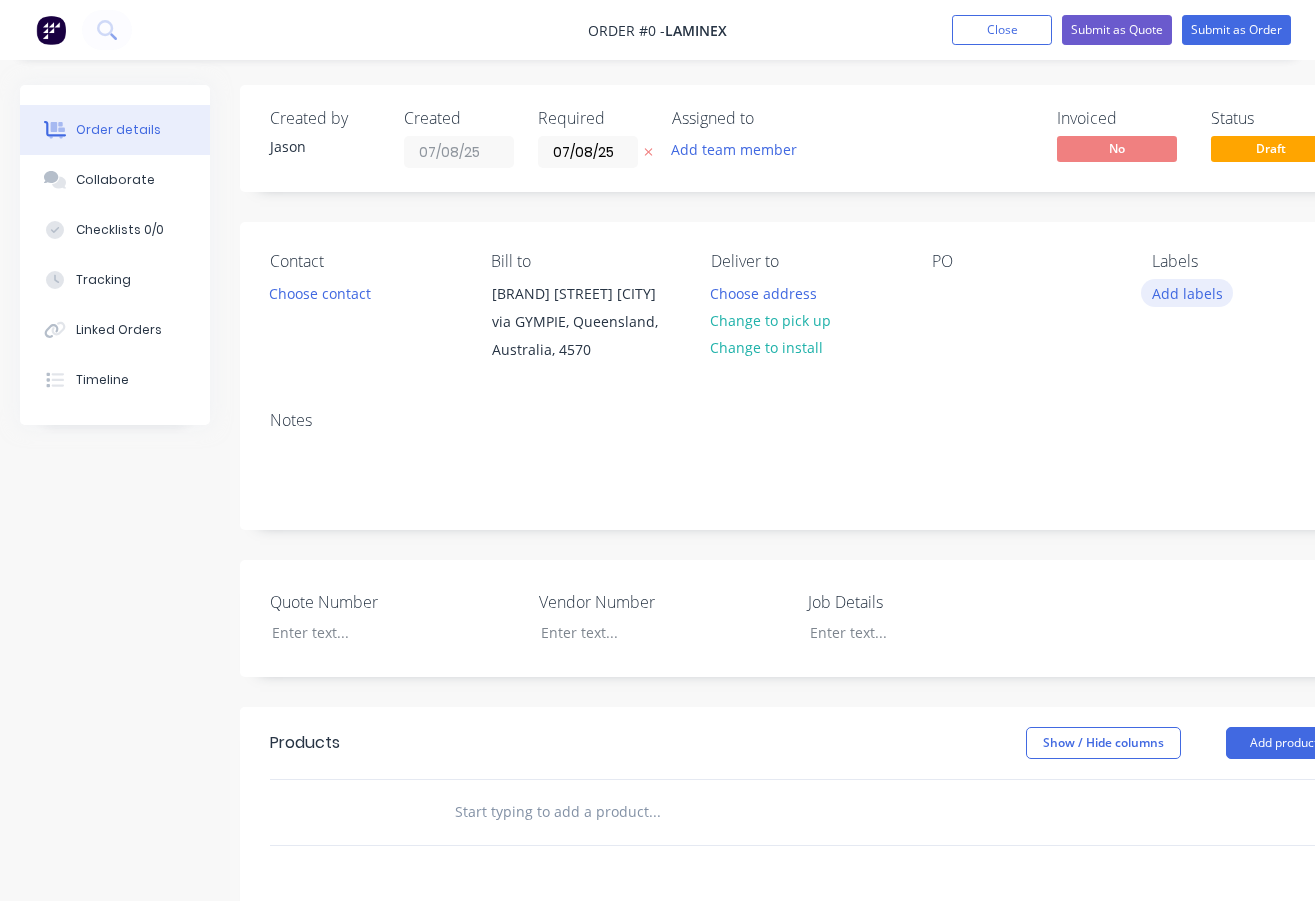 click on "Add labels" at bounding box center [1187, 292] 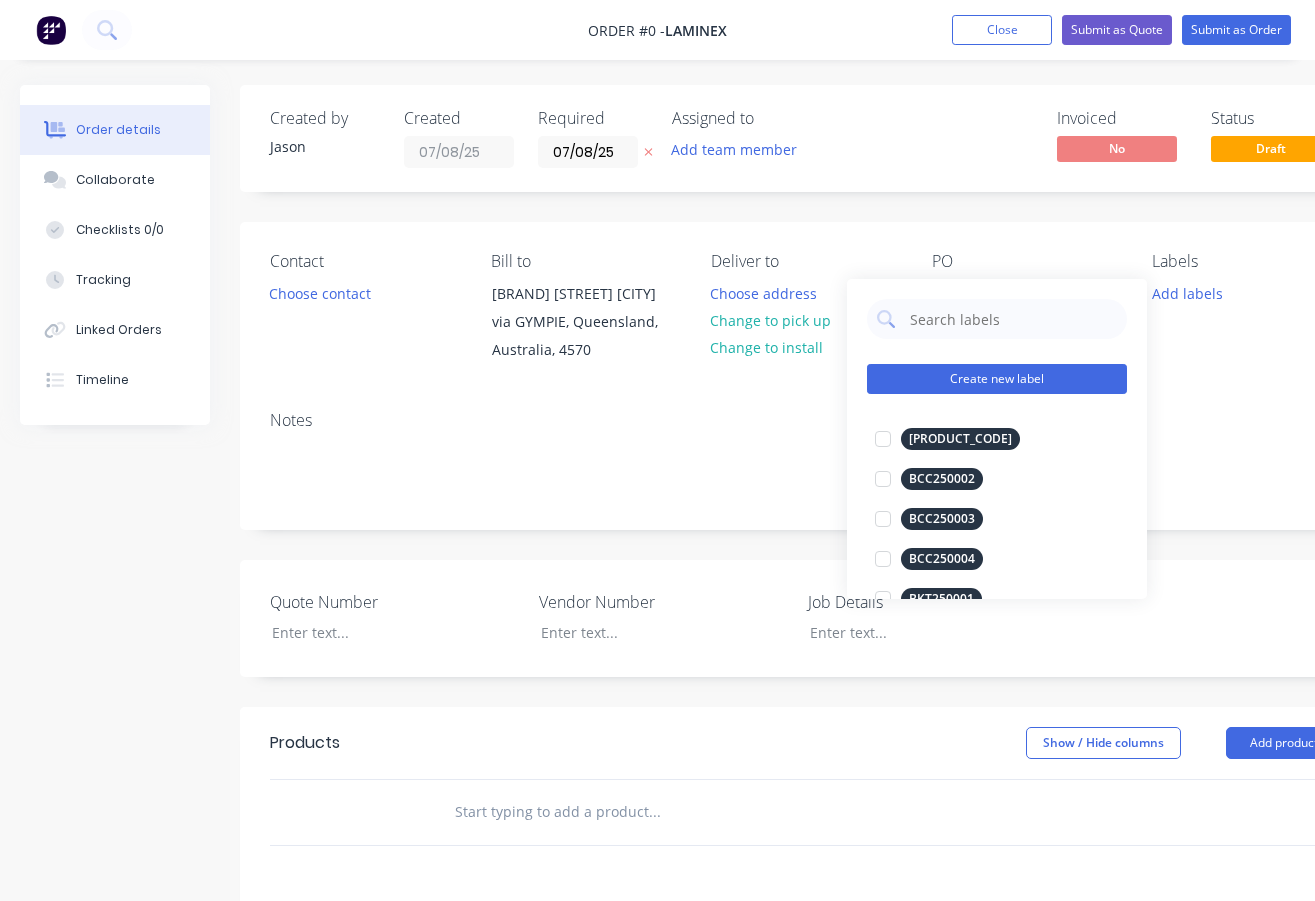 click on "Create new label" at bounding box center [997, 379] 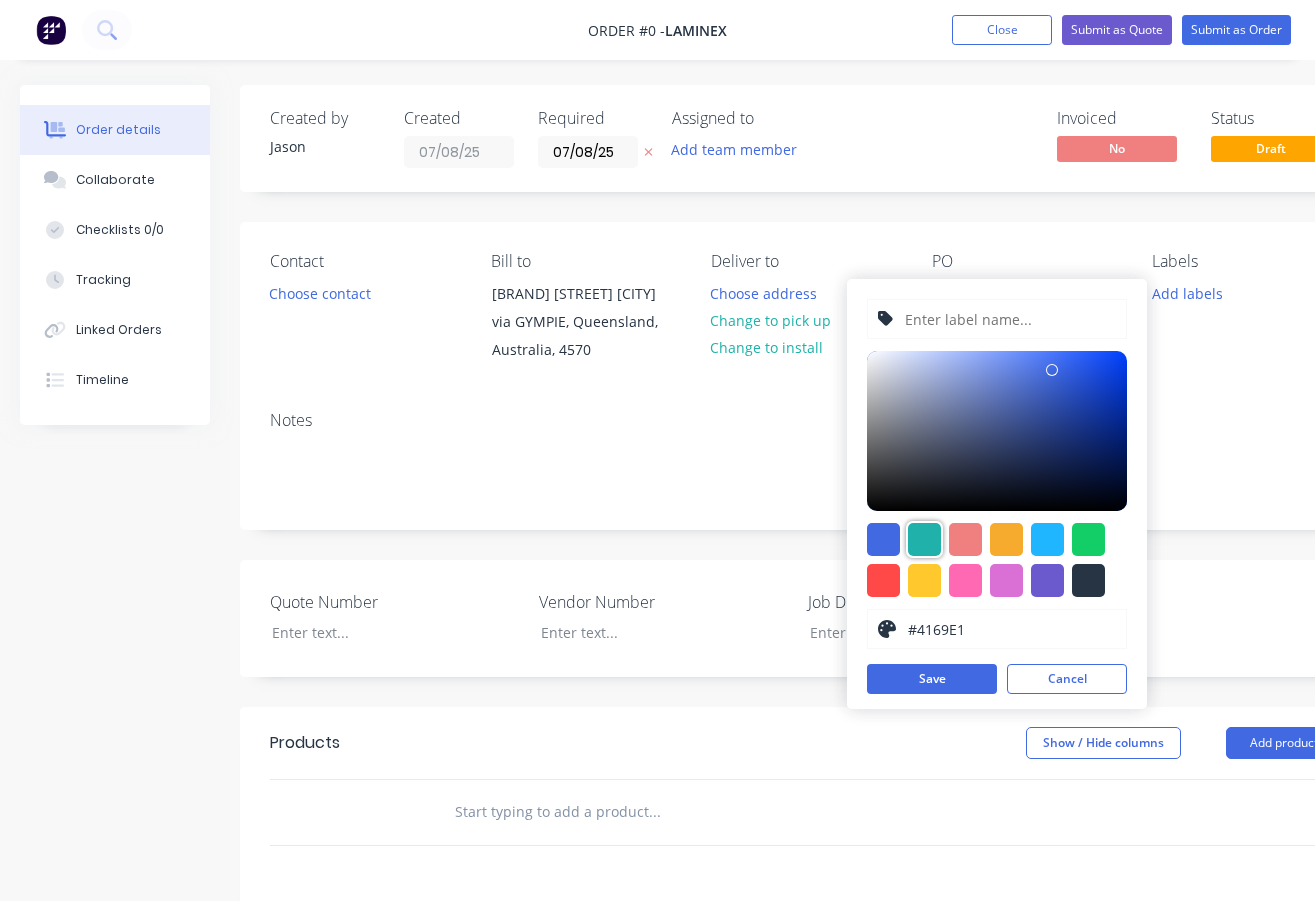 click at bounding box center [924, 539] 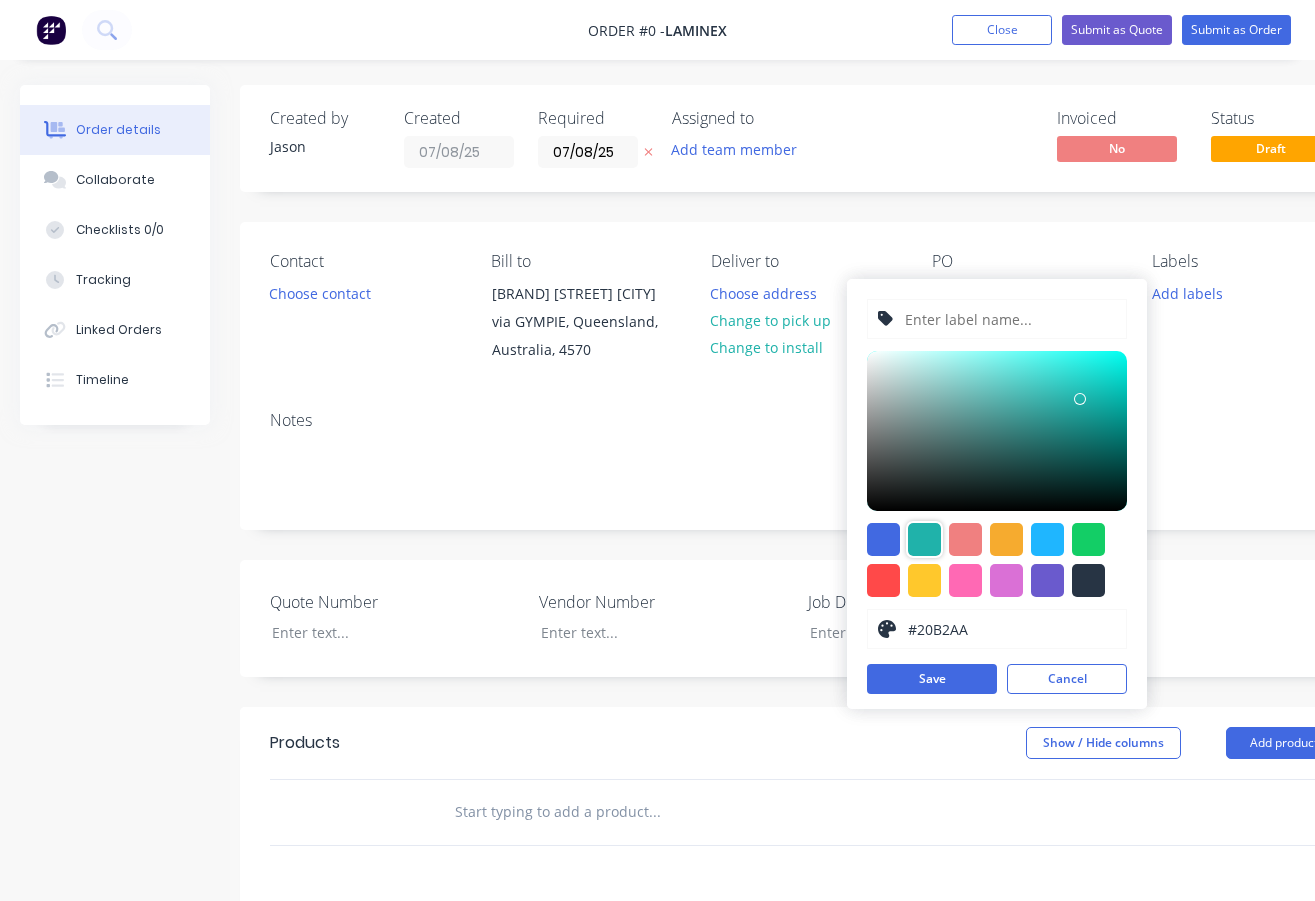 click at bounding box center (1009, 319) 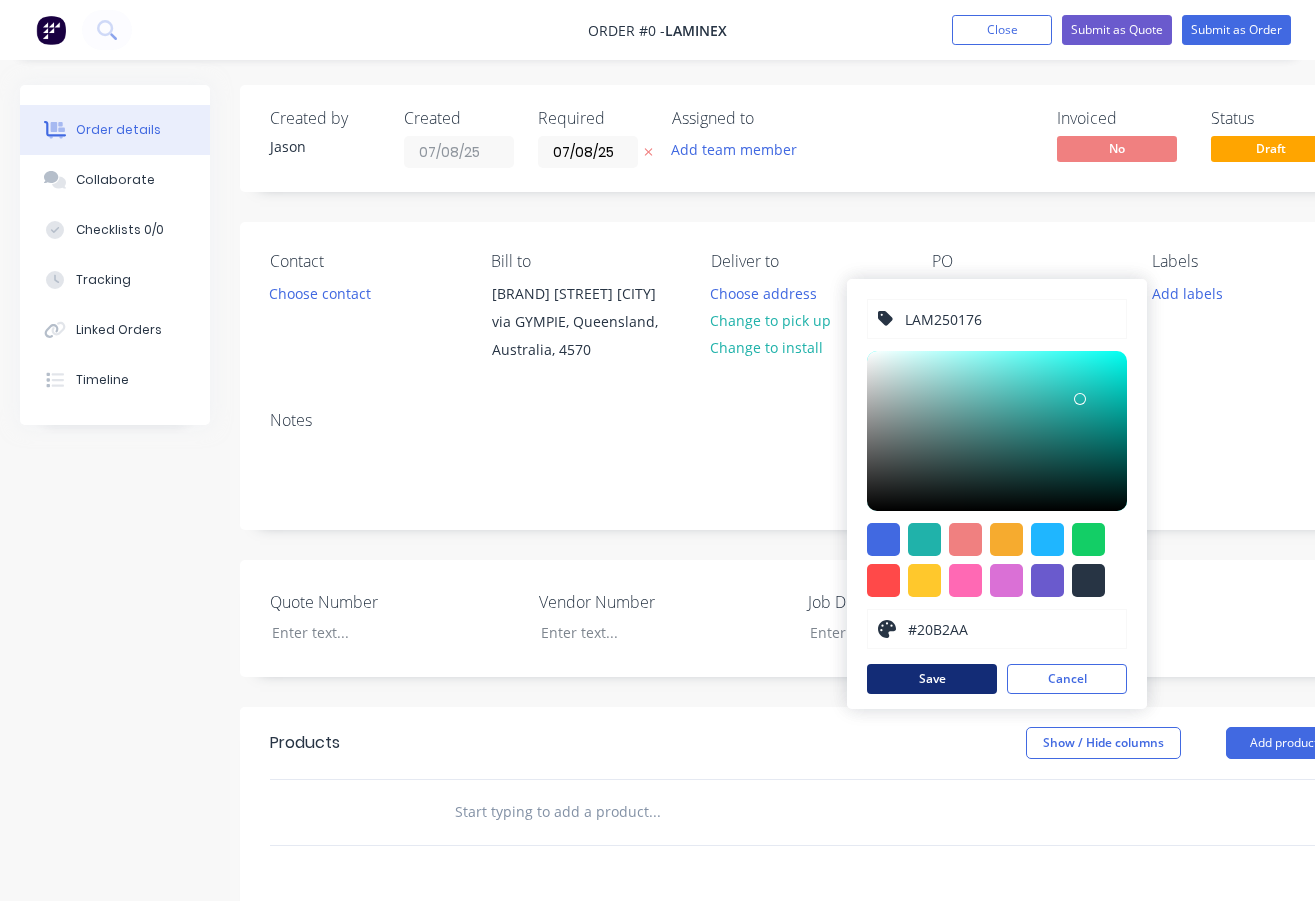 type on "LAM250176" 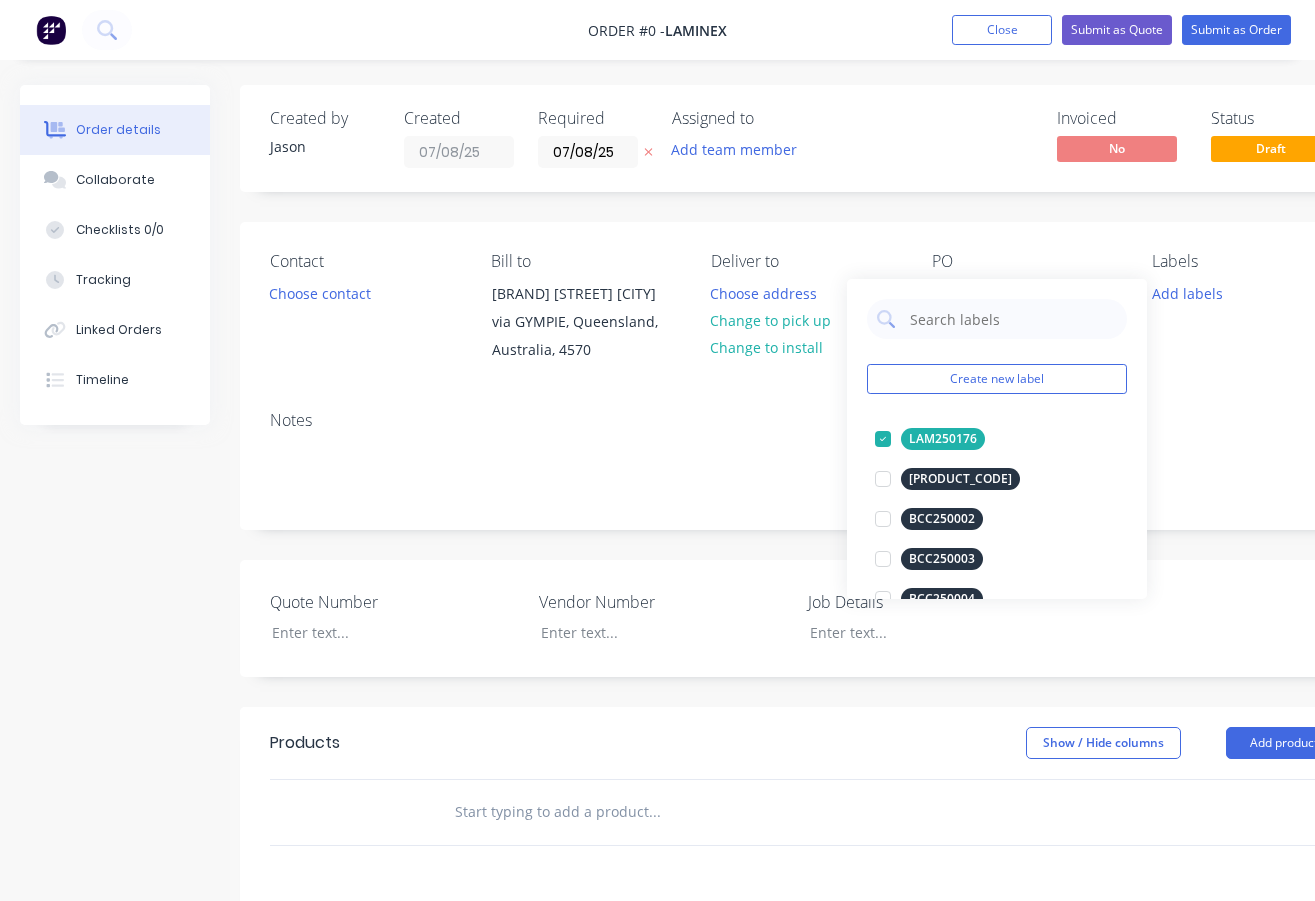 click on "Order details Collaborate Checklists 0/0 Tracking Linked Orders Timeline Order details Collaborate Checklists Tracking Linked Orders Timeline Created by [FIRST] Created [DATE] Required [DATE] Assigned to Add team member Invoiced No Status Draft Contact Choose contact Bill to [BRAND] [STREET] [CITY] via [CITY], [STATE], [COUNTRY], [POSTAL_CODE] Deliver to Choose address Change to pick up Change to install PO Labels Add labels Notes Quote Number Vendor Number Job Details Products Show / Hide columns Add product add delivery fee add markup add discount Labour $0.00 Sub total $0.00 Margin $0.00 ( 0 %) Tax $0.00 Total $0.00" at bounding box center [695, 720] 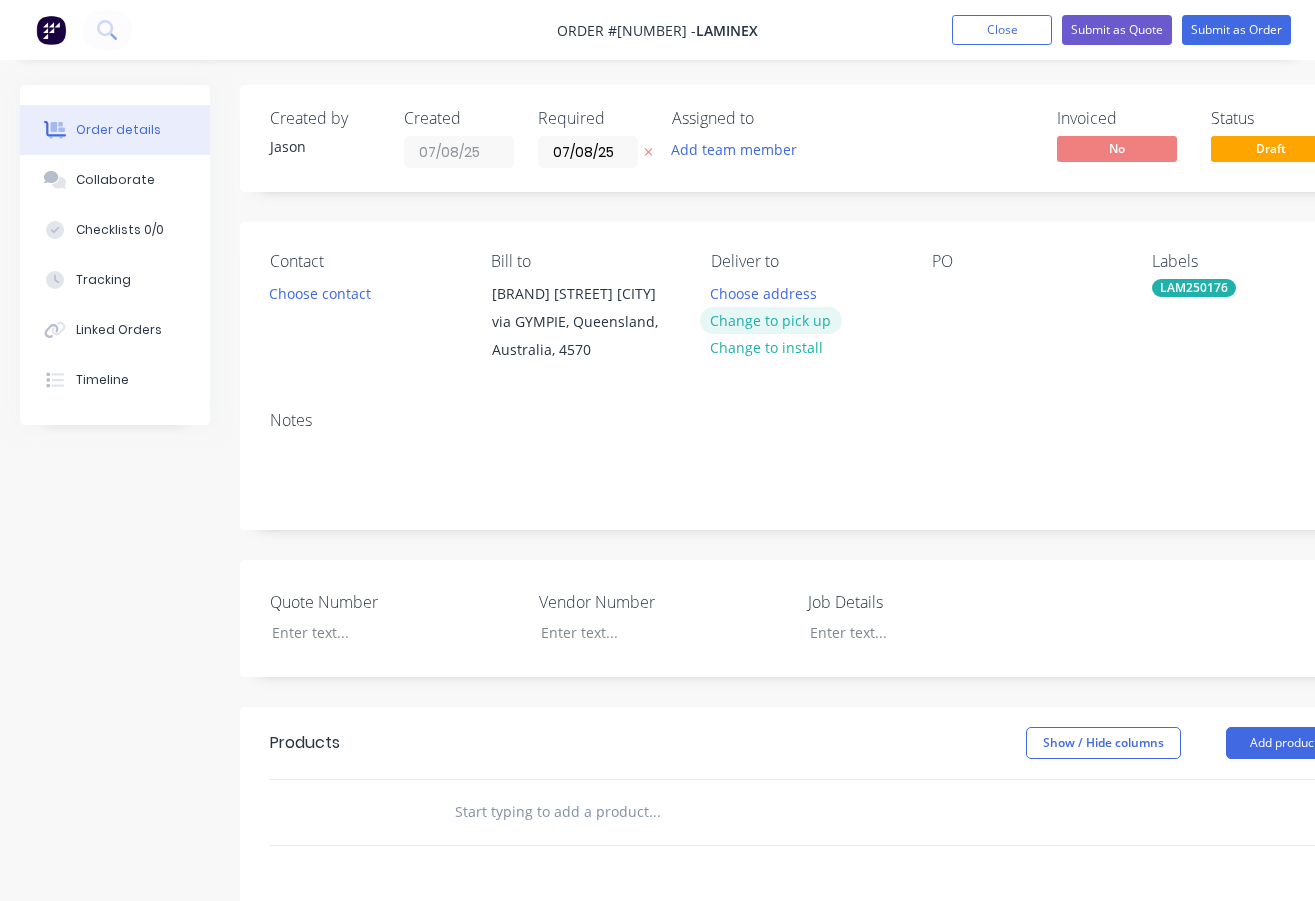 click on "Change to pick up" at bounding box center (771, 320) 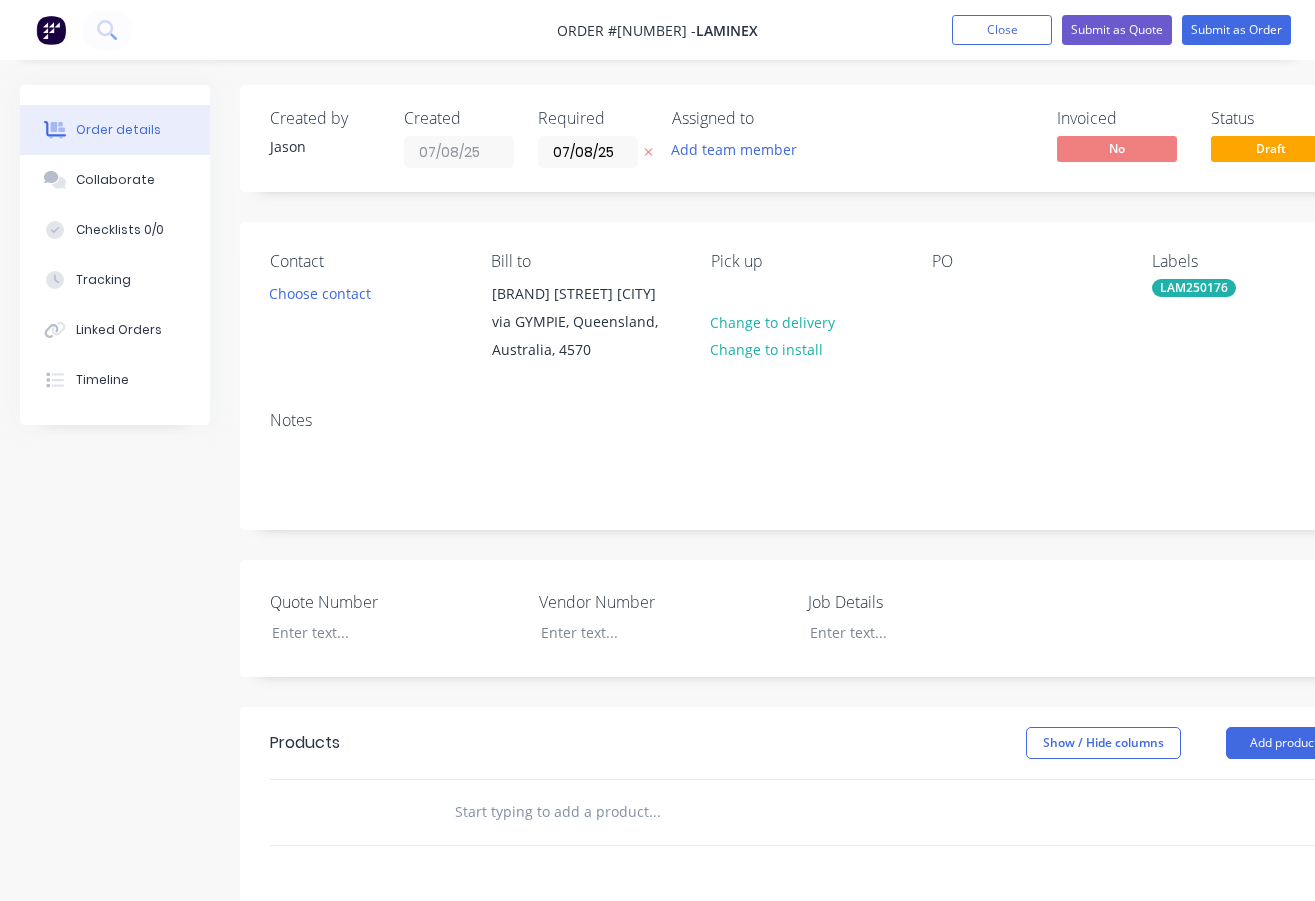 click on "Pick up Change to delivery Change to install" at bounding box center [805, 308] 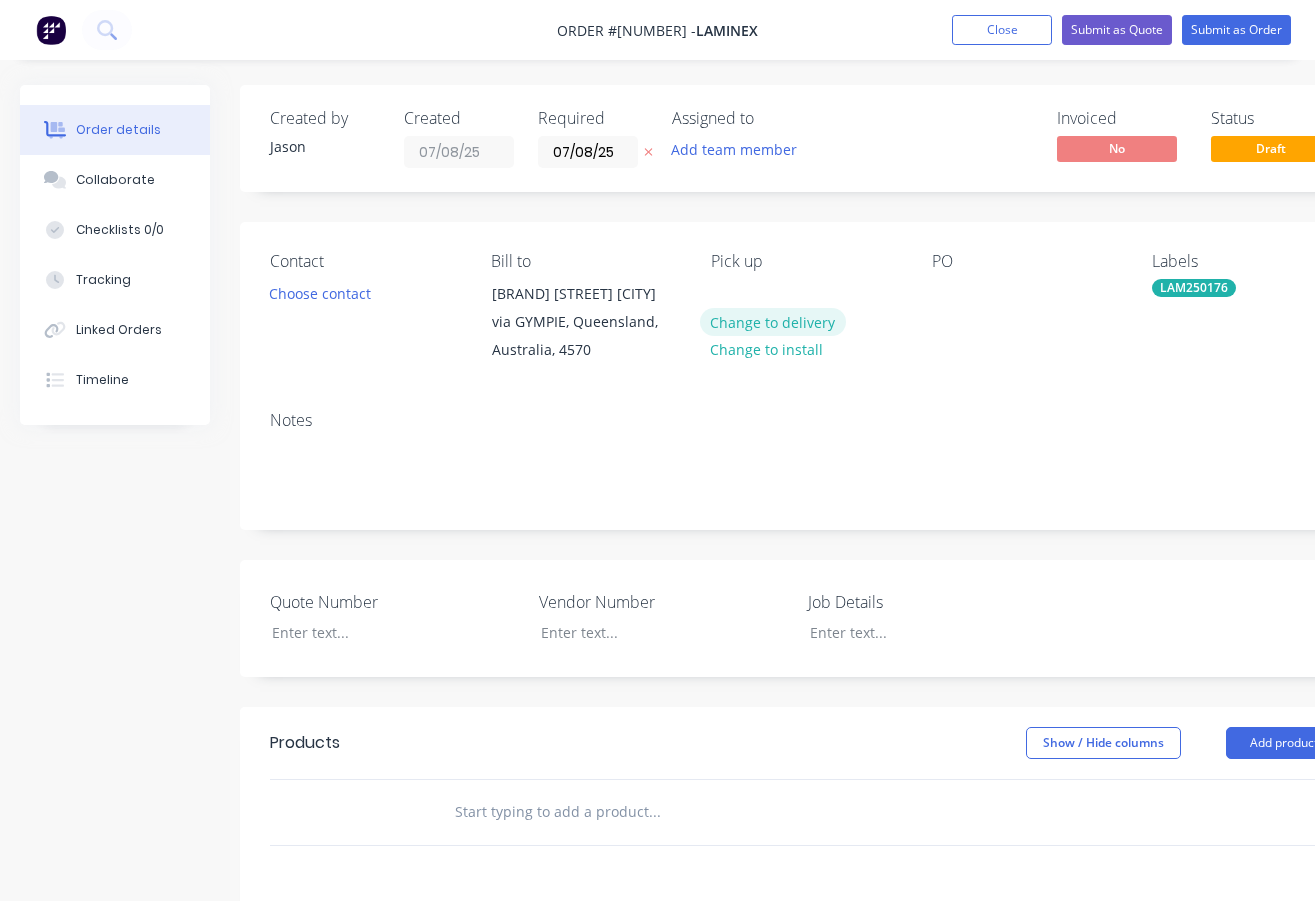 click on "Change to delivery" at bounding box center (773, 321) 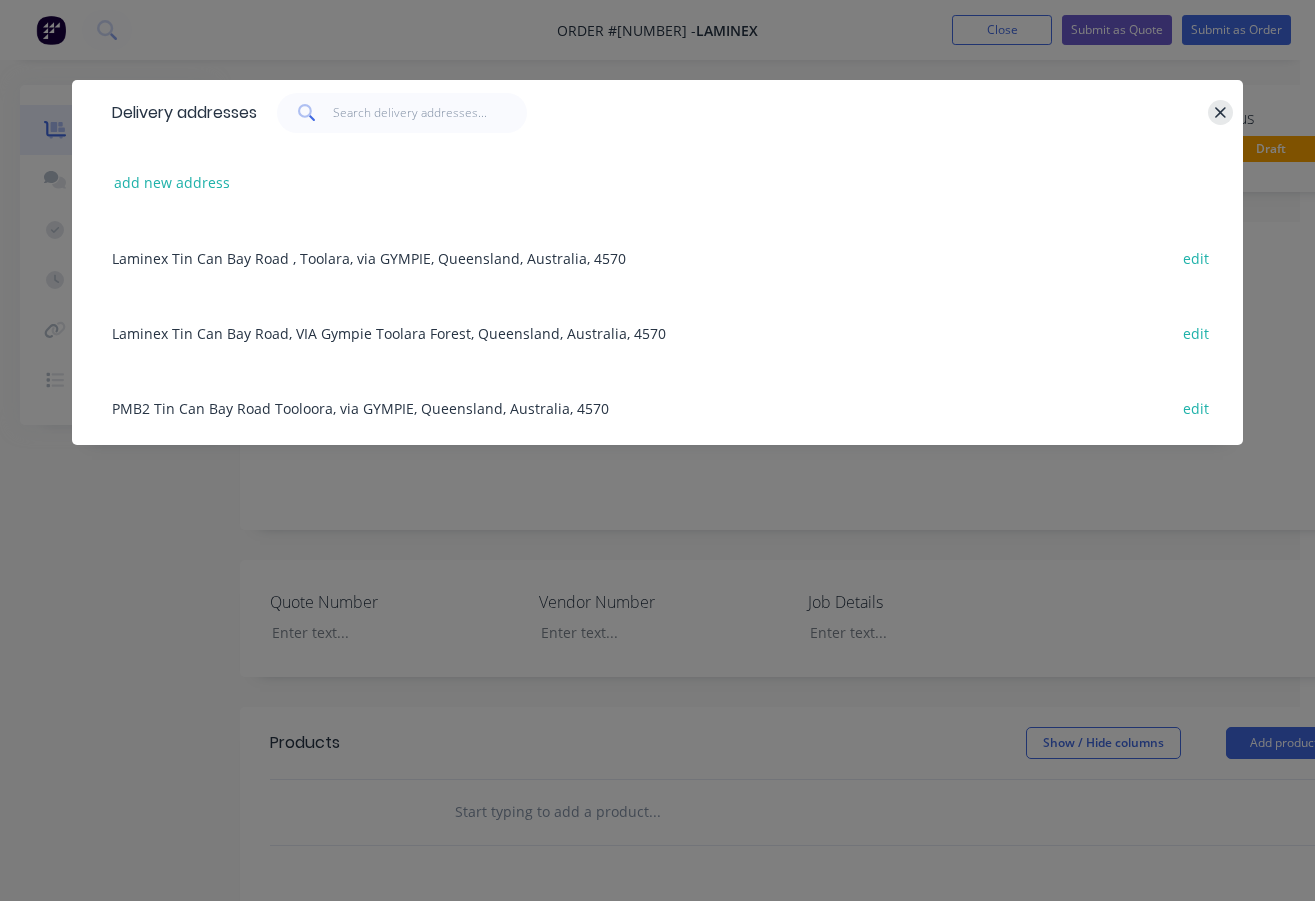 click 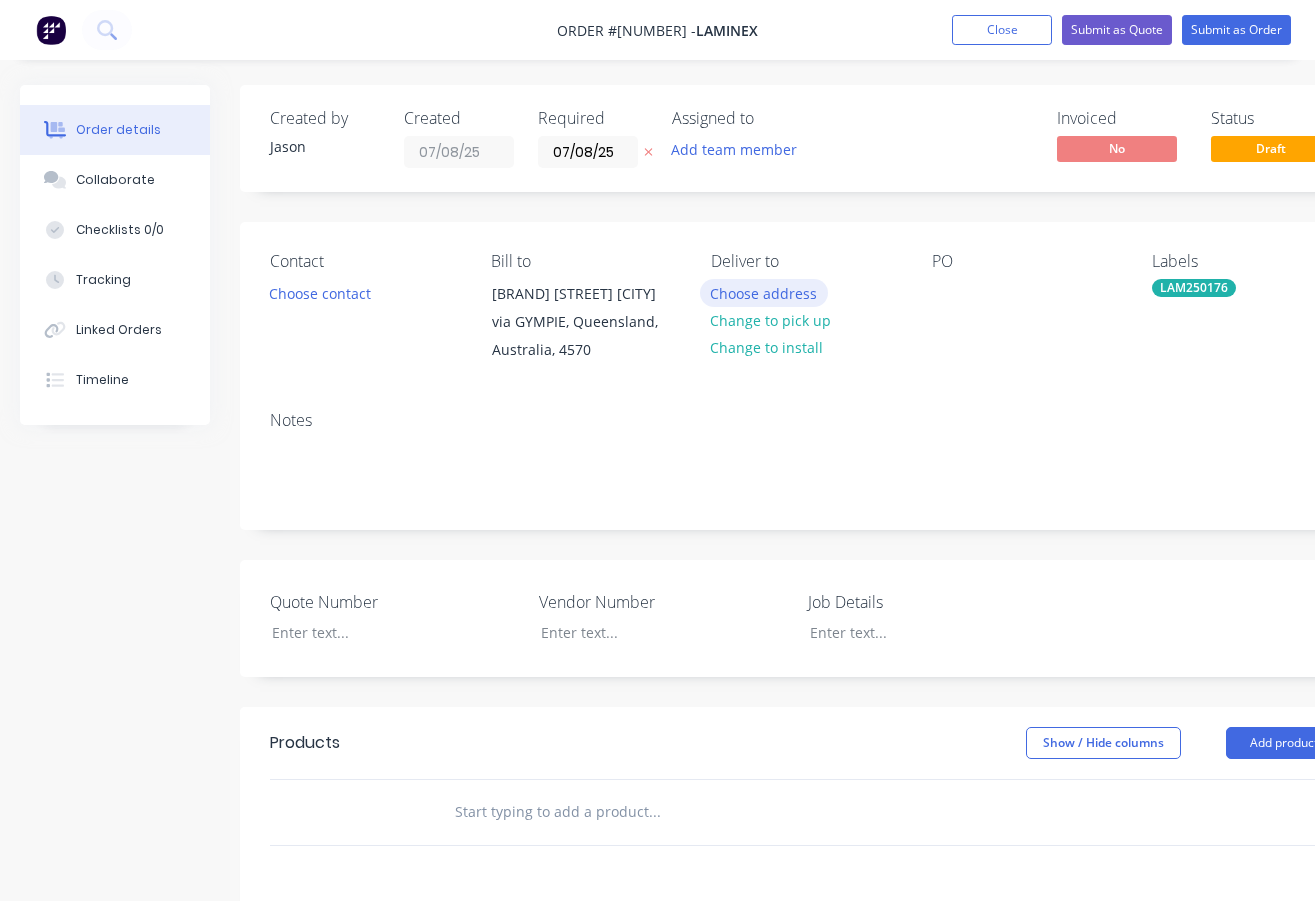 click on "Choose address" at bounding box center [764, 292] 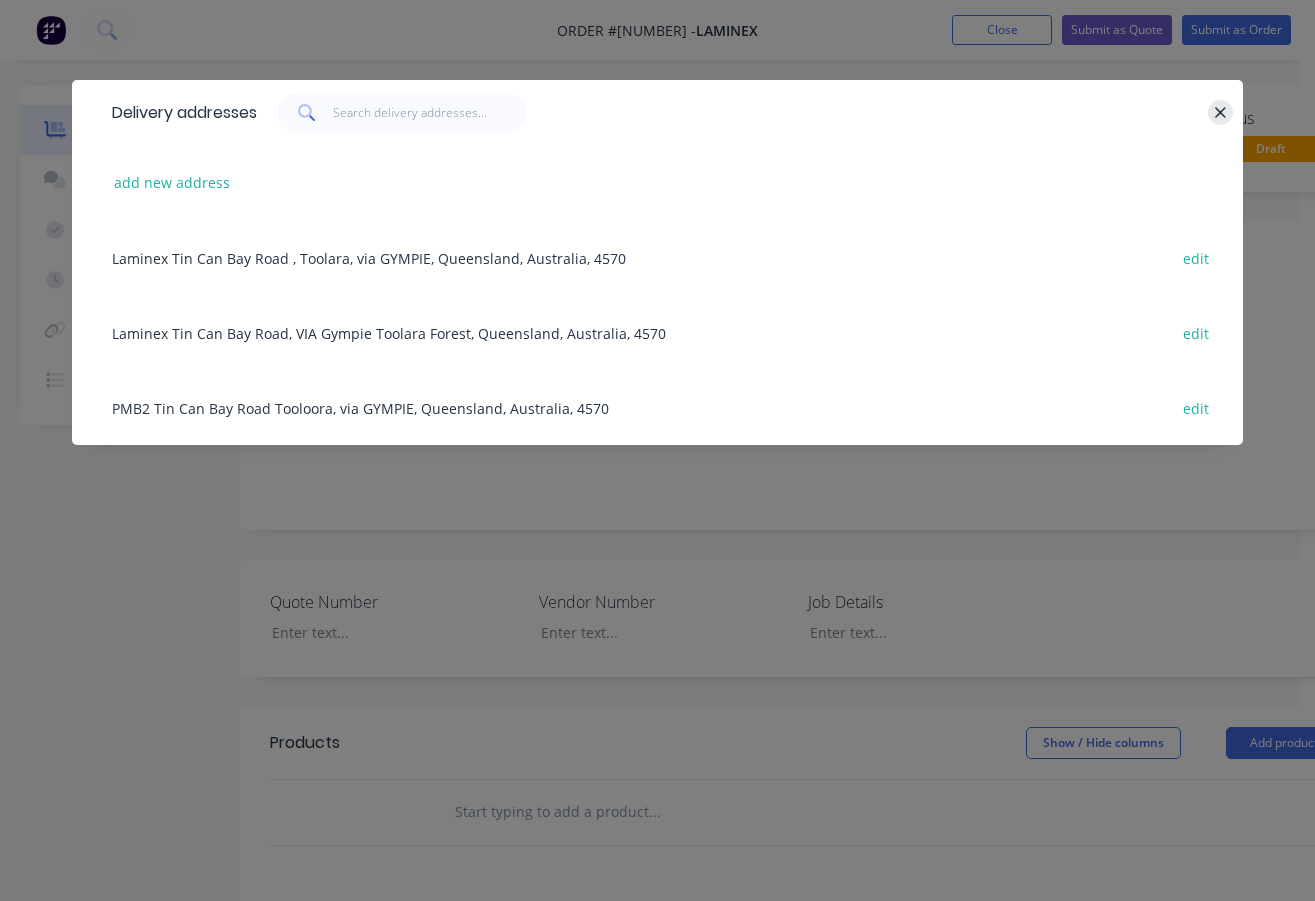 click 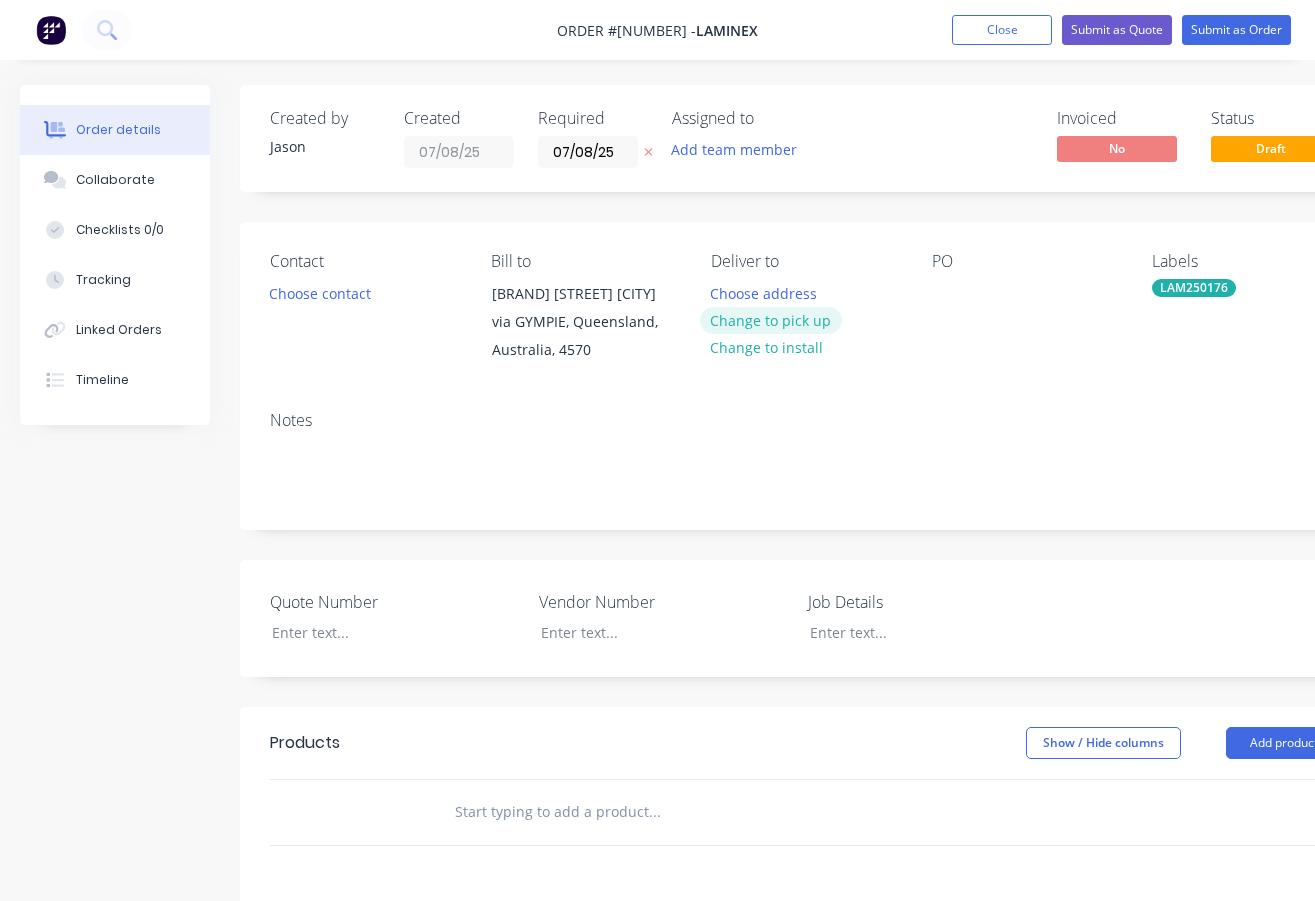 click on "Change to pick up" at bounding box center [771, 320] 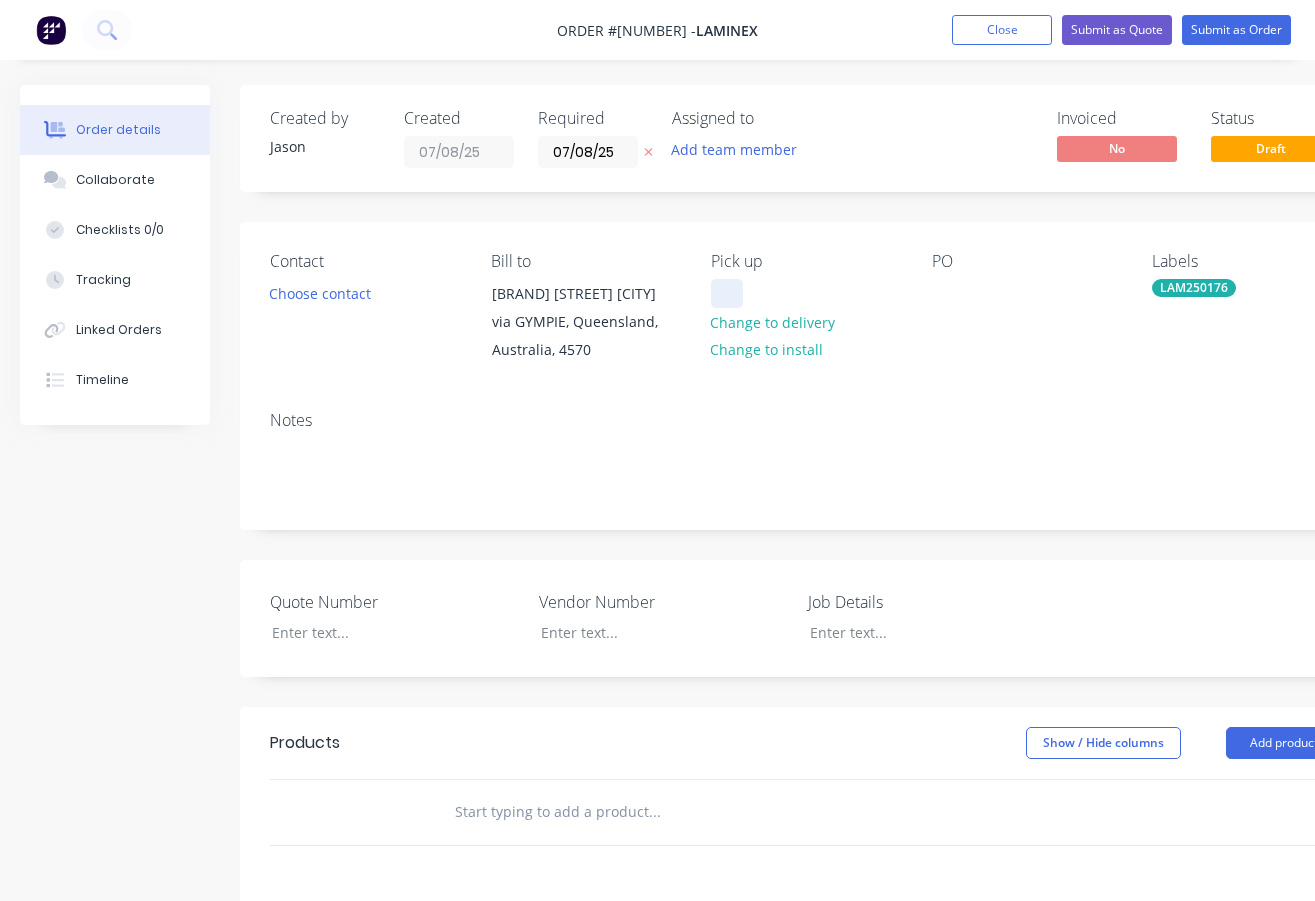 click at bounding box center (727, 293) 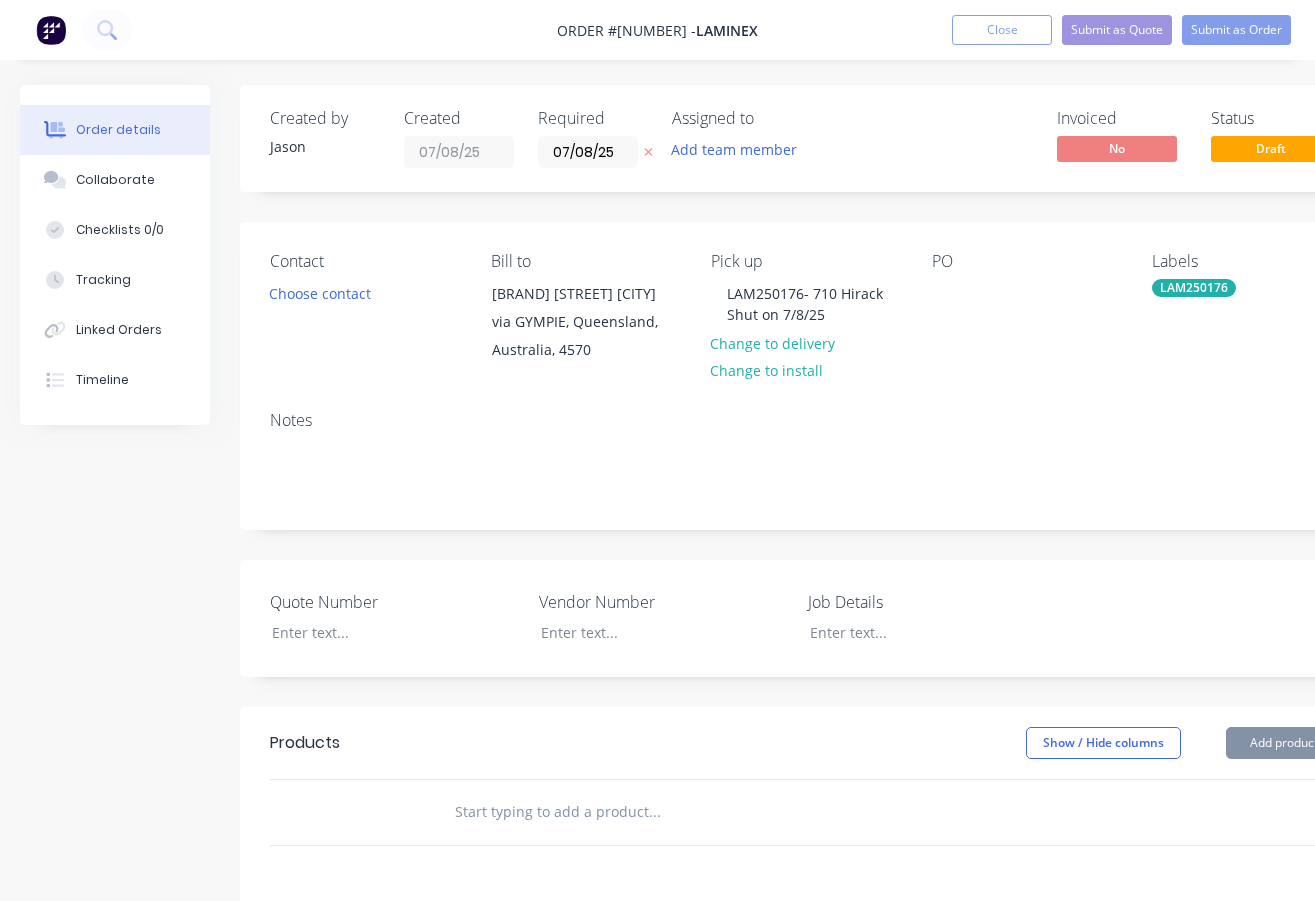click on "Notes" at bounding box center (805, 420) 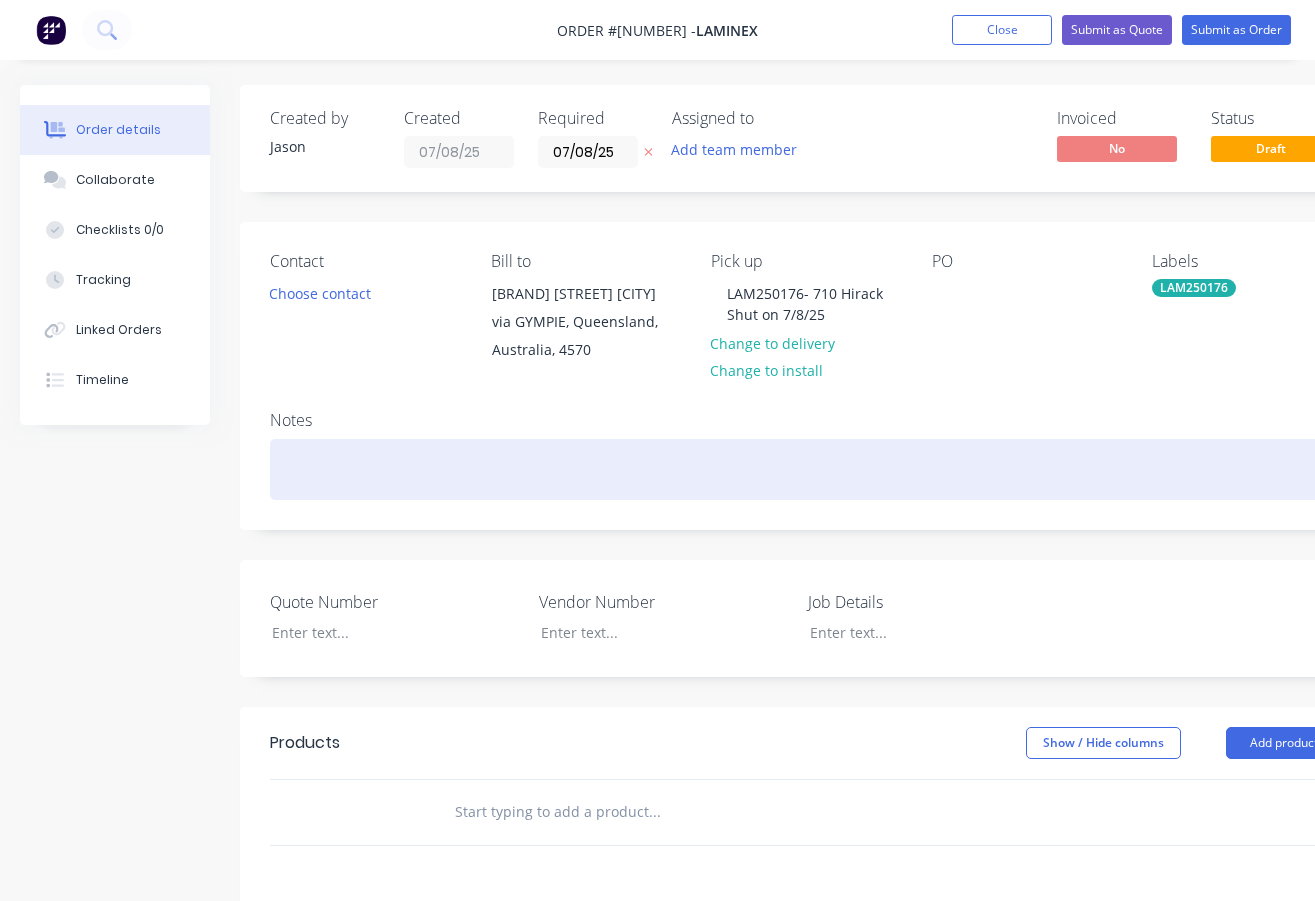 click at bounding box center (805, 469) 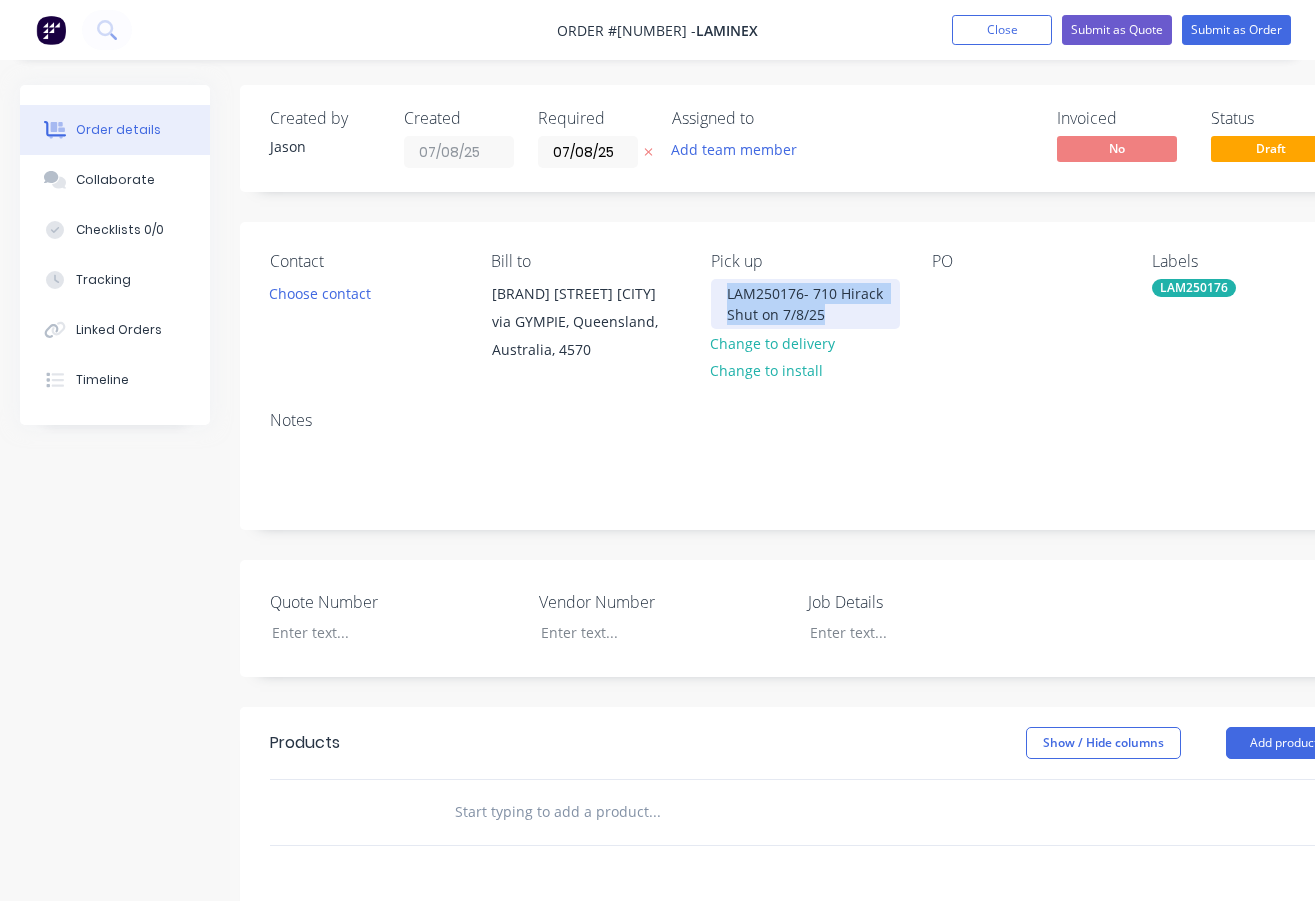 drag, startPoint x: 874, startPoint y: 315, endPoint x: 722, endPoint y: 297, distance: 153.06207 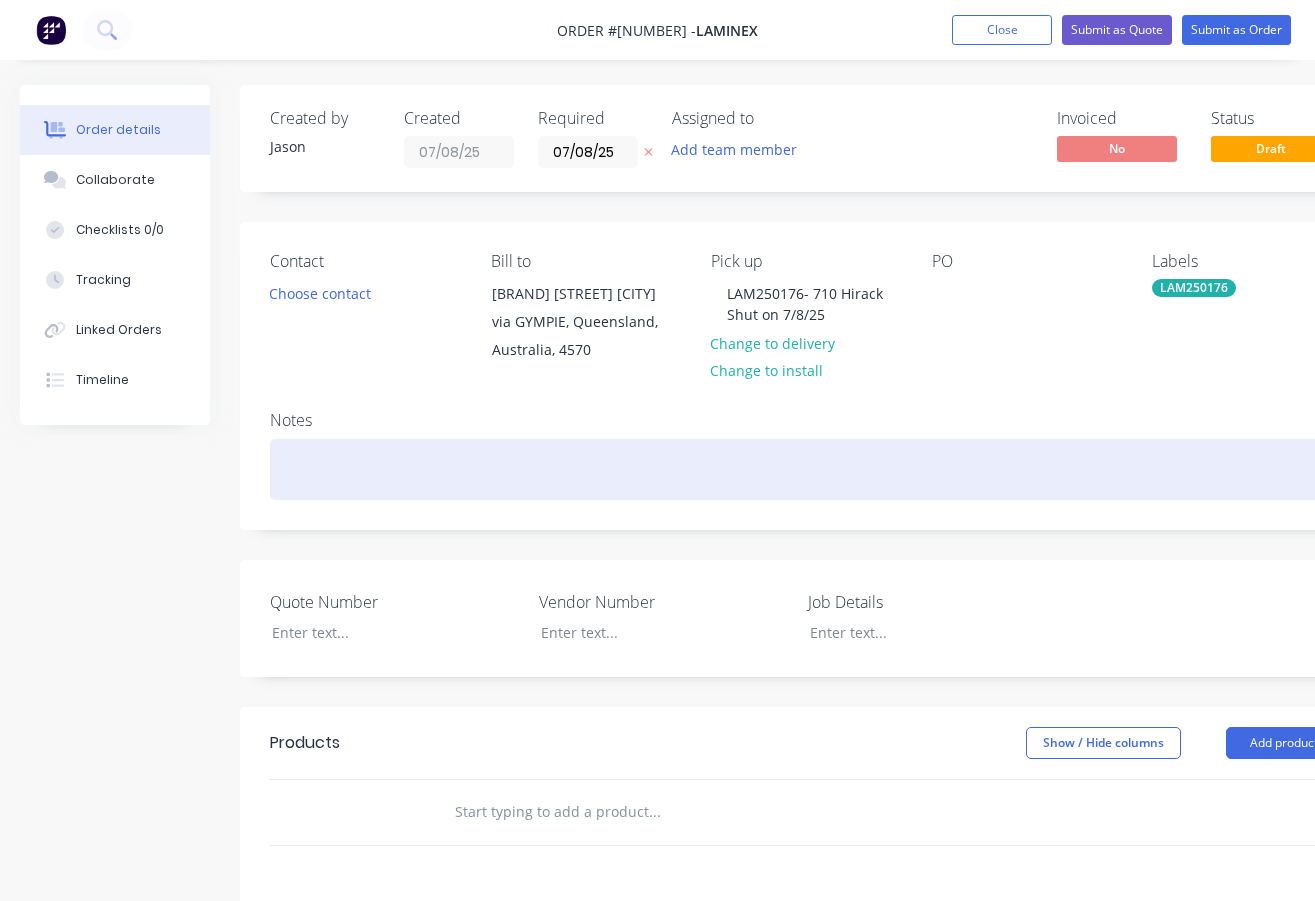 paste 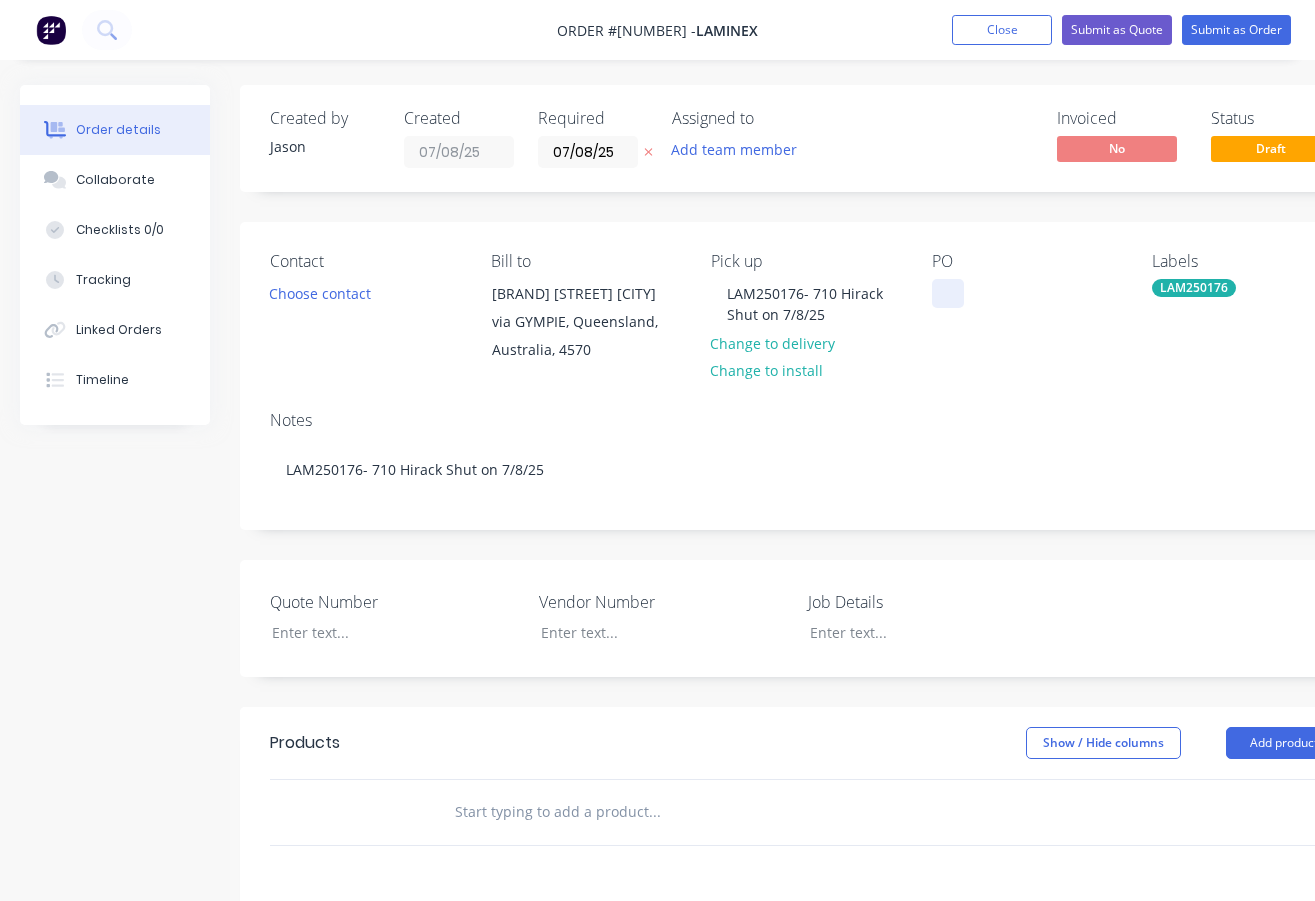 click at bounding box center [948, 293] 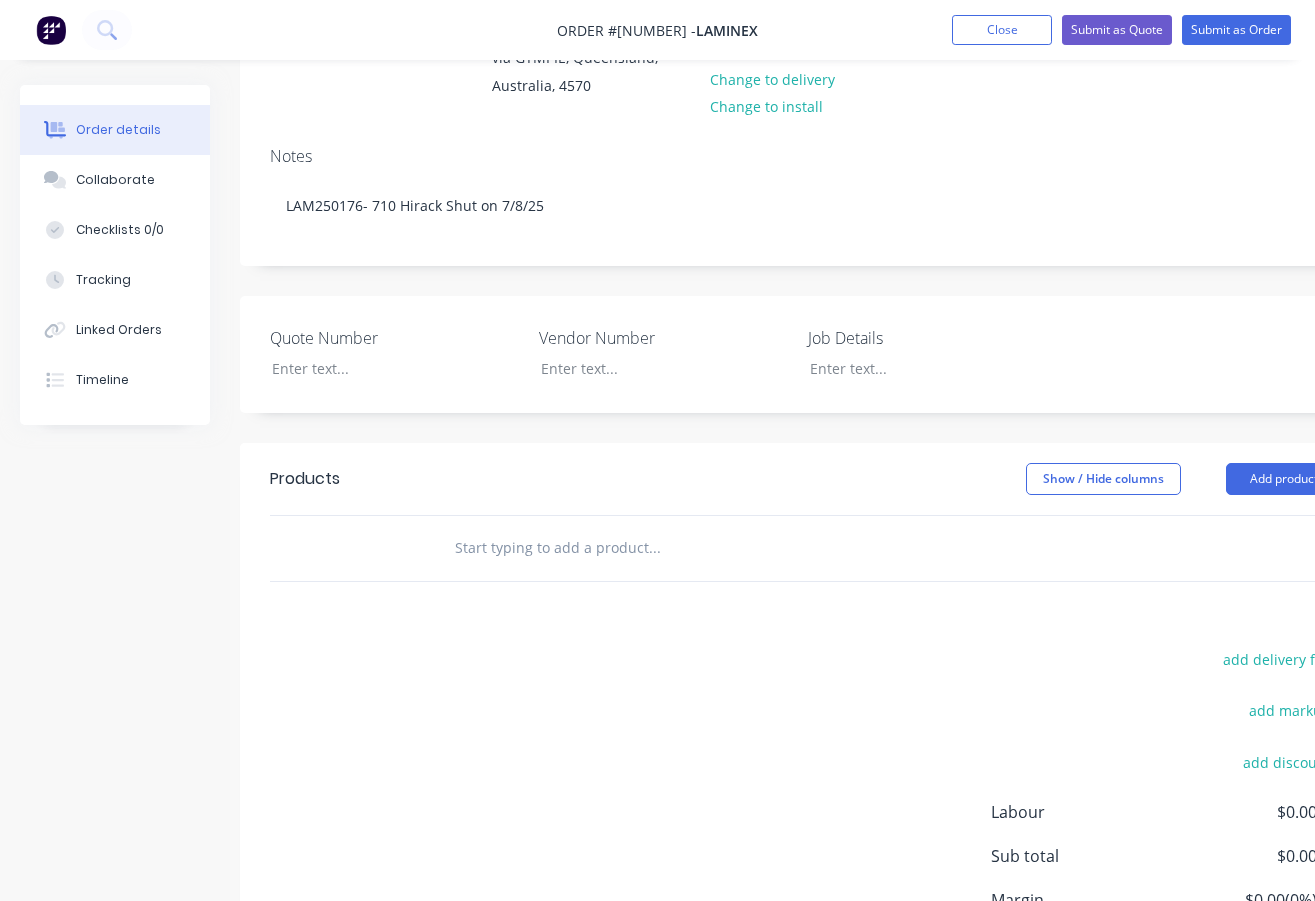 scroll, scrollTop: 300, scrollLeft: 0, axis: vertical 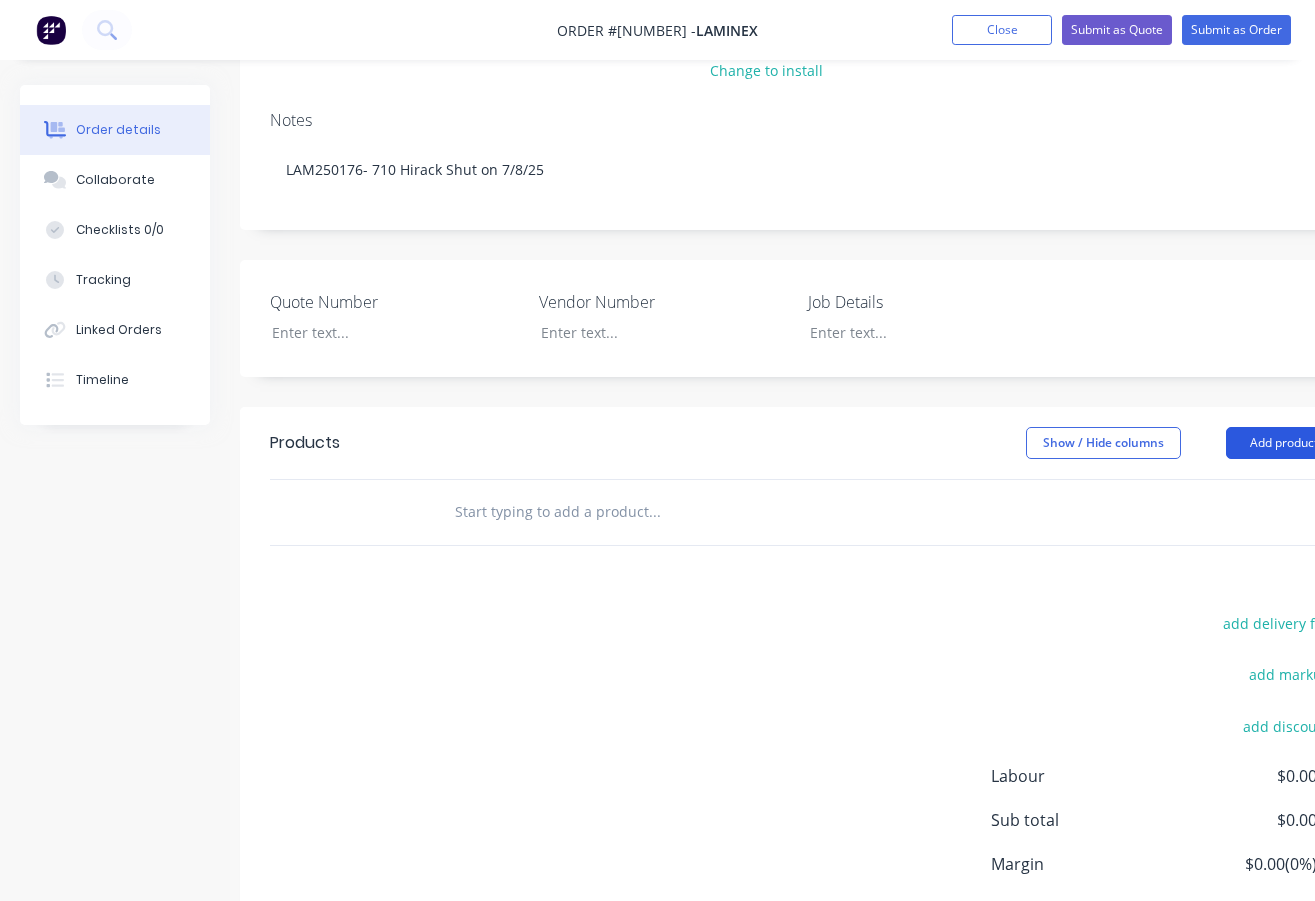 click on "Add product" at bounding box center [1283, 443] 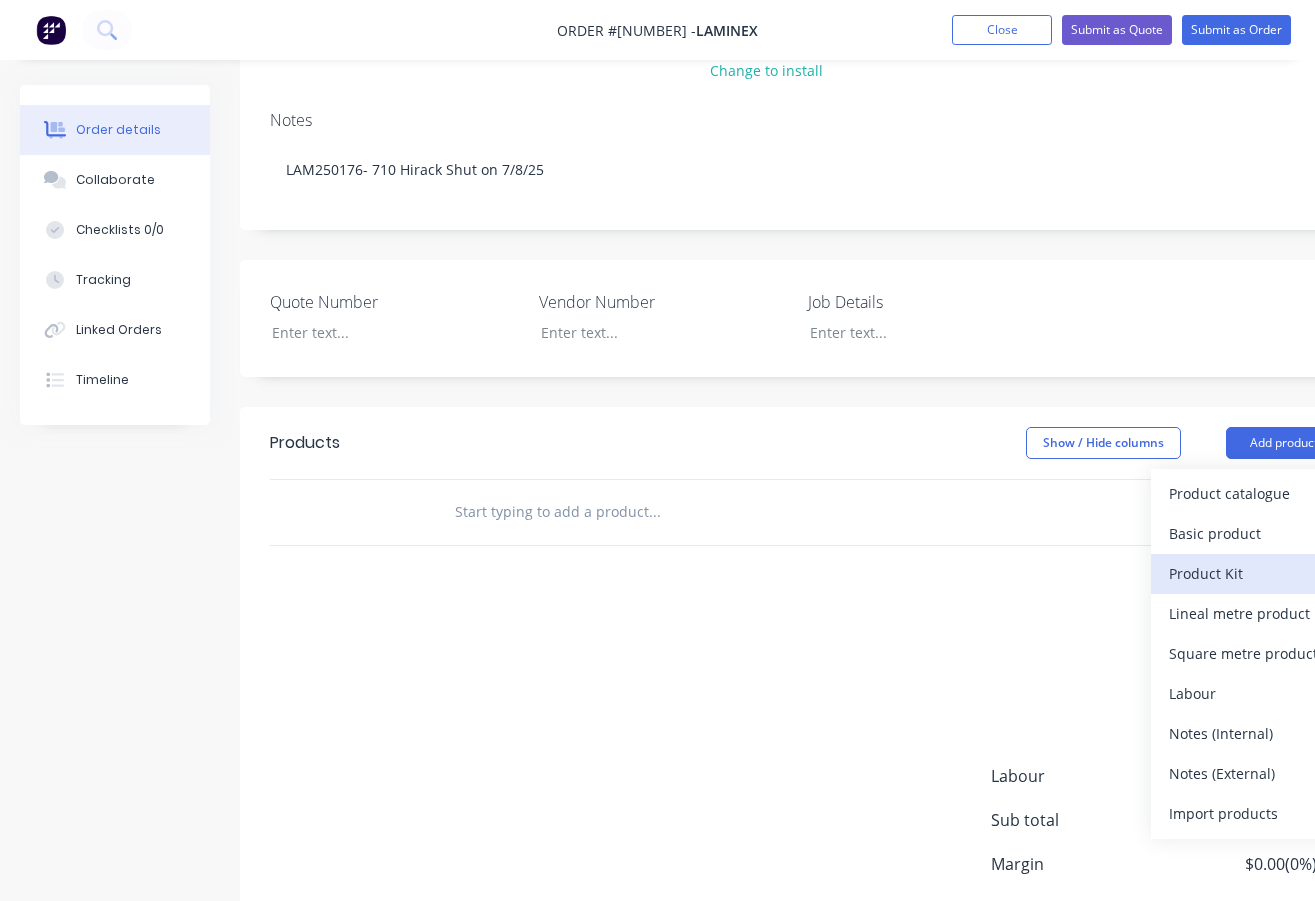 click on "Product Kit" at bounding box center (1246, 573) 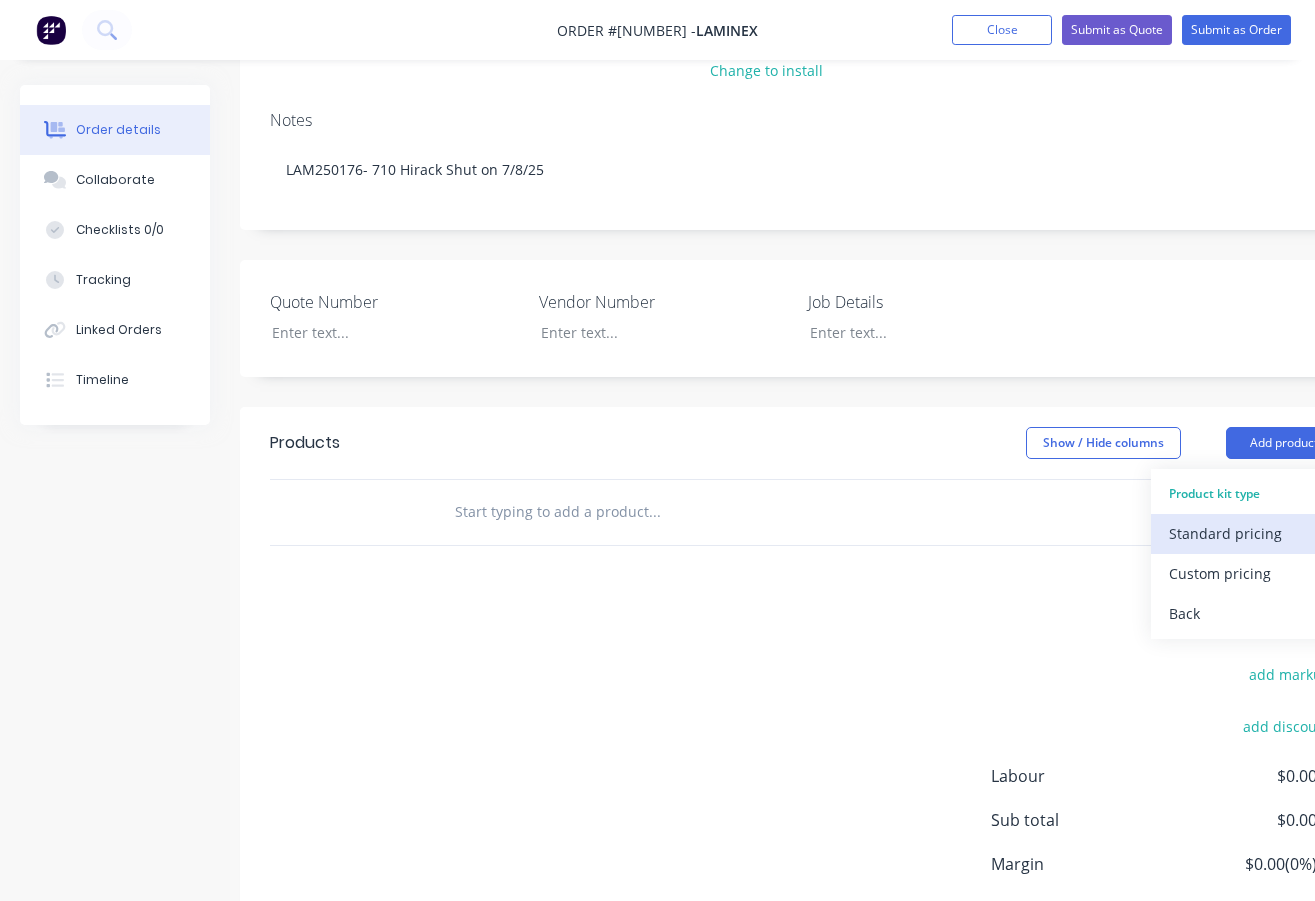 click on "Standard pricing" at bounding box center (1246, 533) 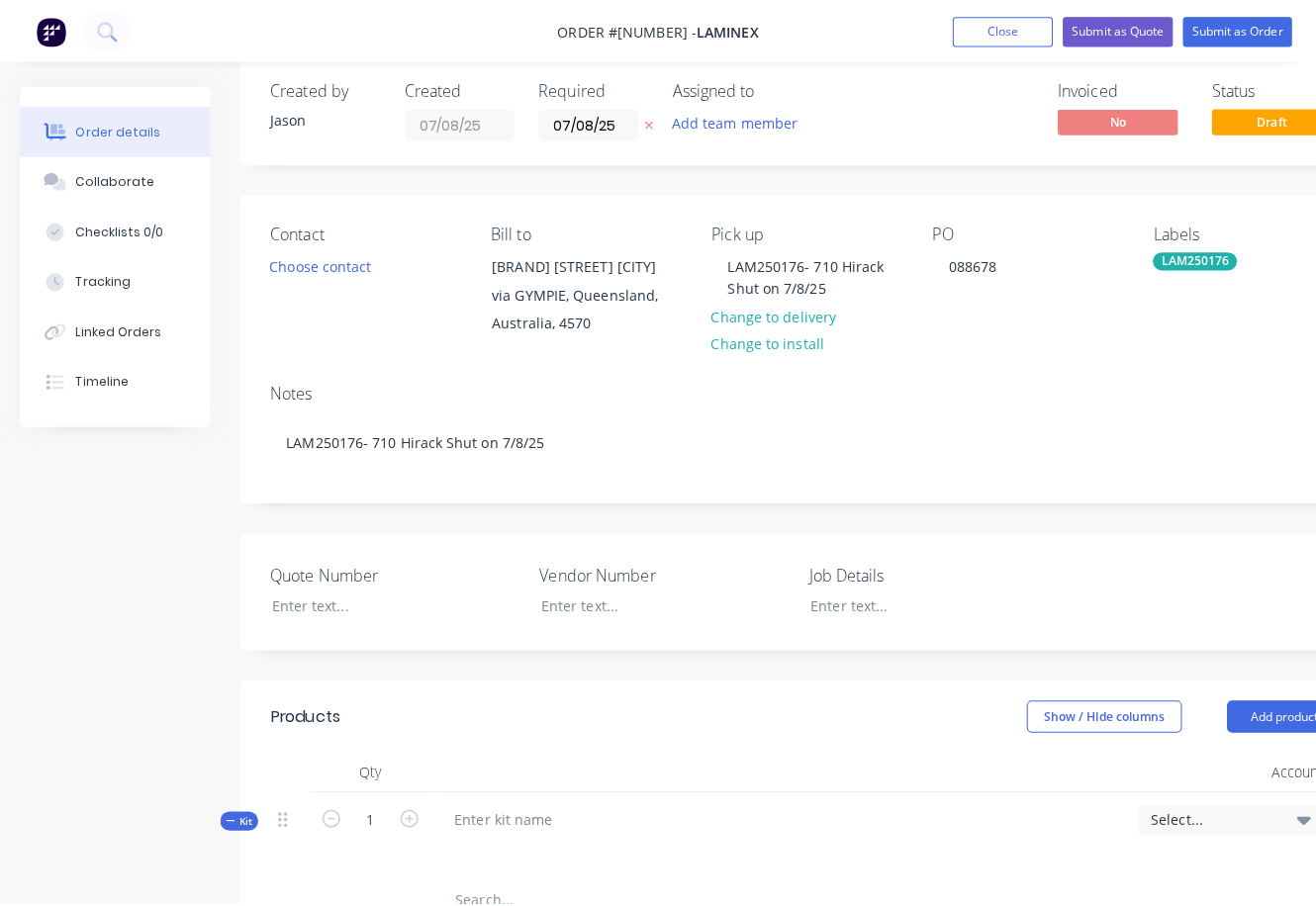scroll, scrollTop: 0, scrollLeft: 0, axis: both 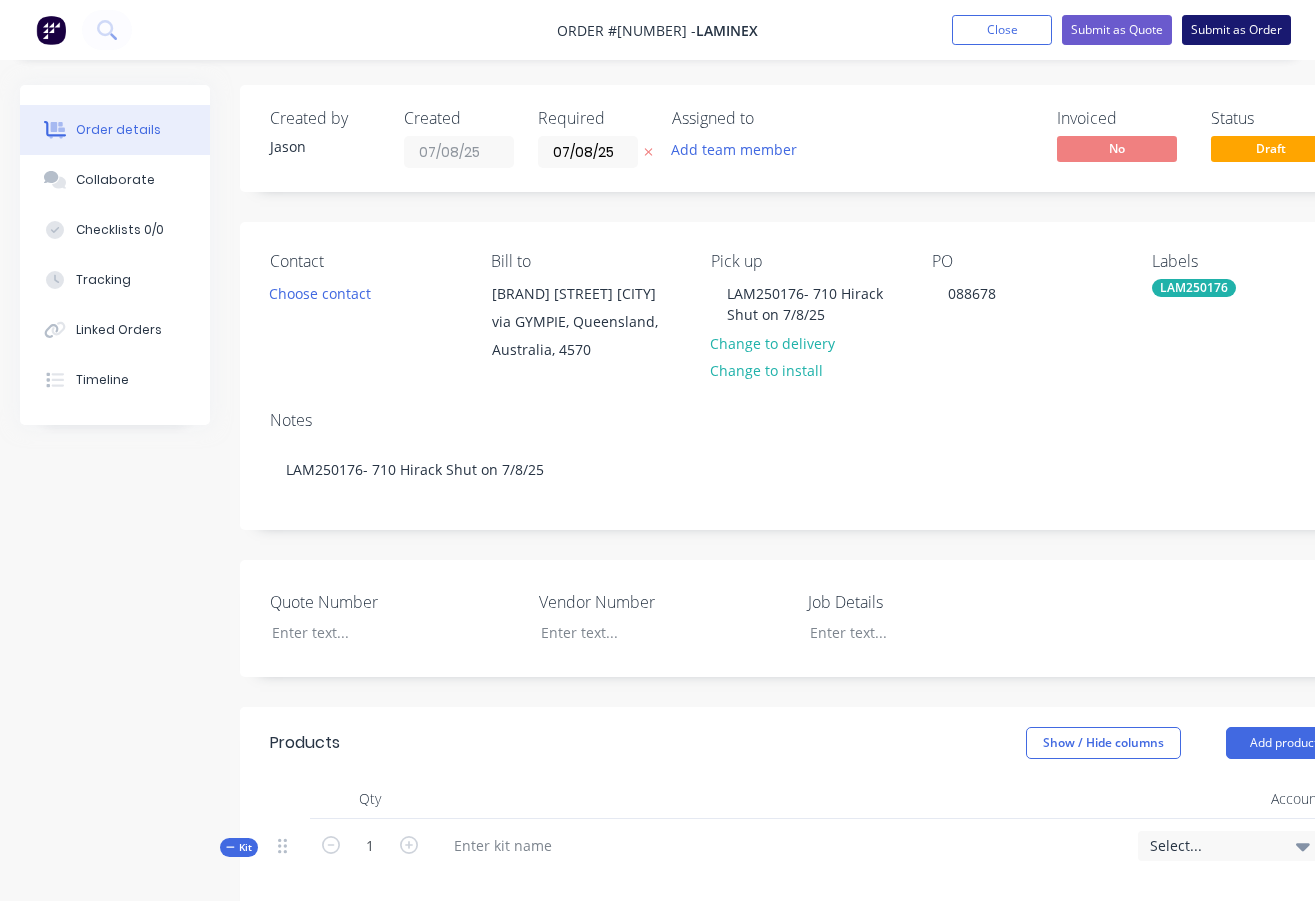 click on "Submit as Order" at bounding box center [1236, 30] 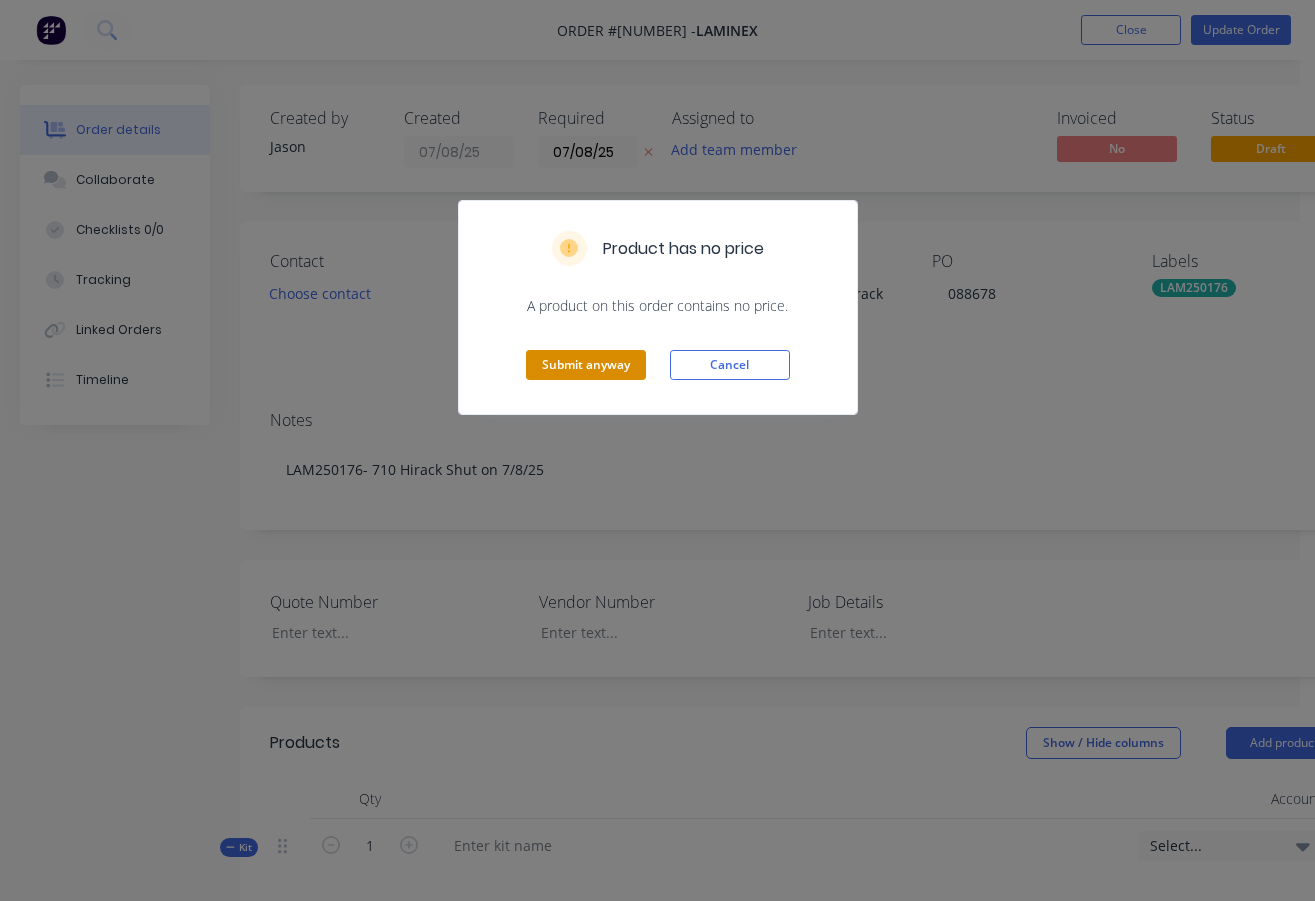 click on "Submit anyway" at bounding box center (586, 365) 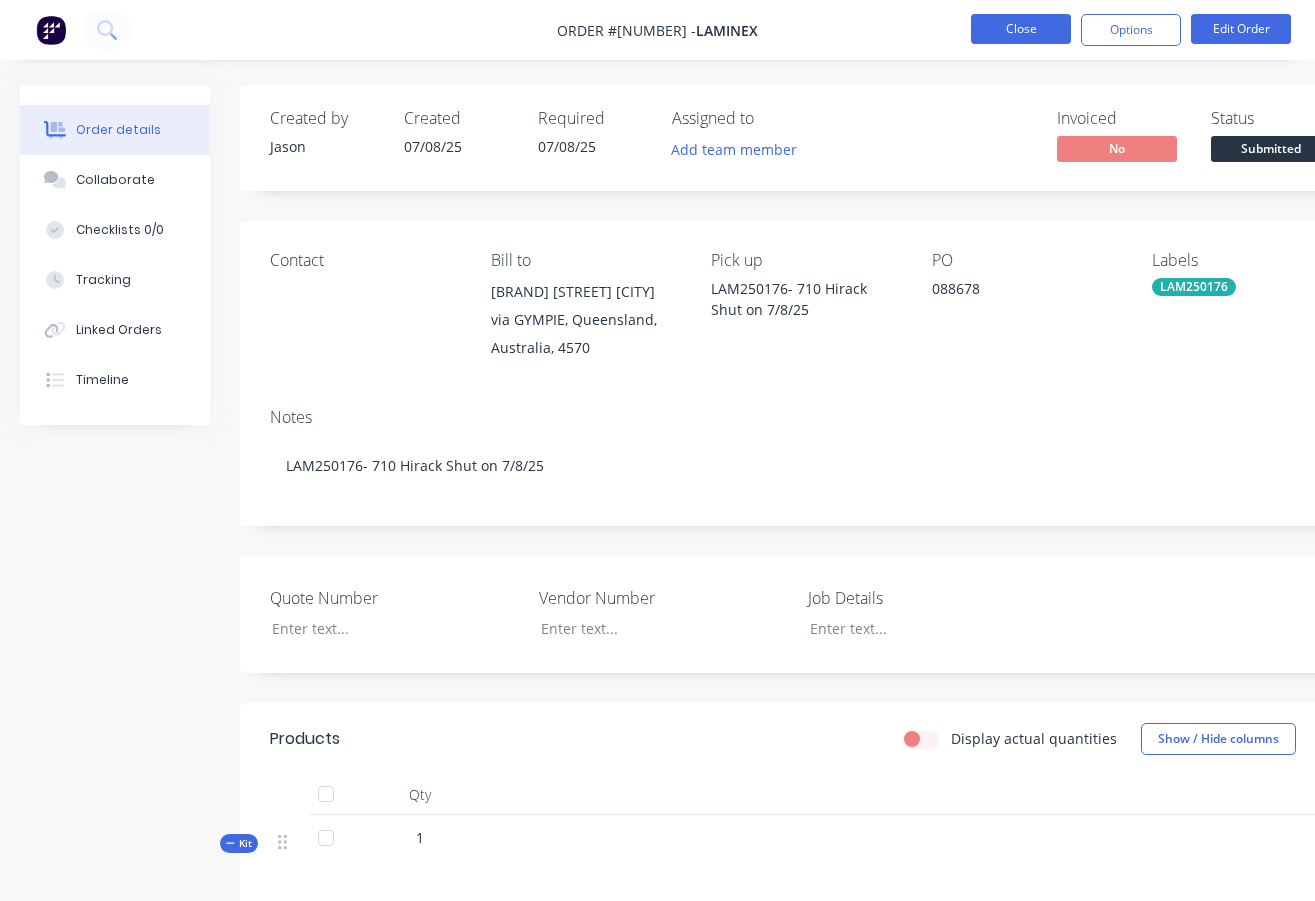 click on "Close" at bounding box center (1021, 29) 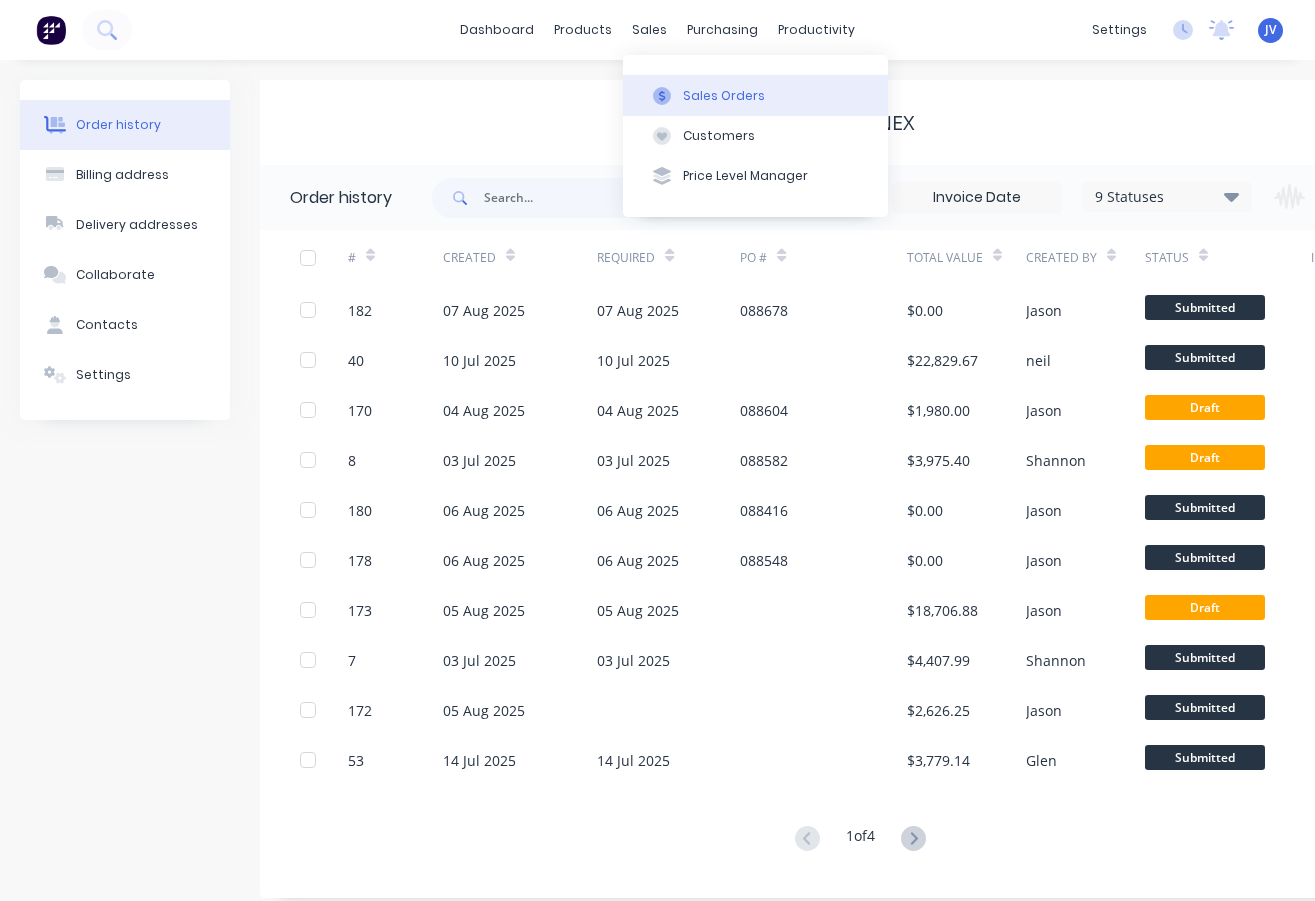 click on "Sales Orders" at bounding box center [724, 96] 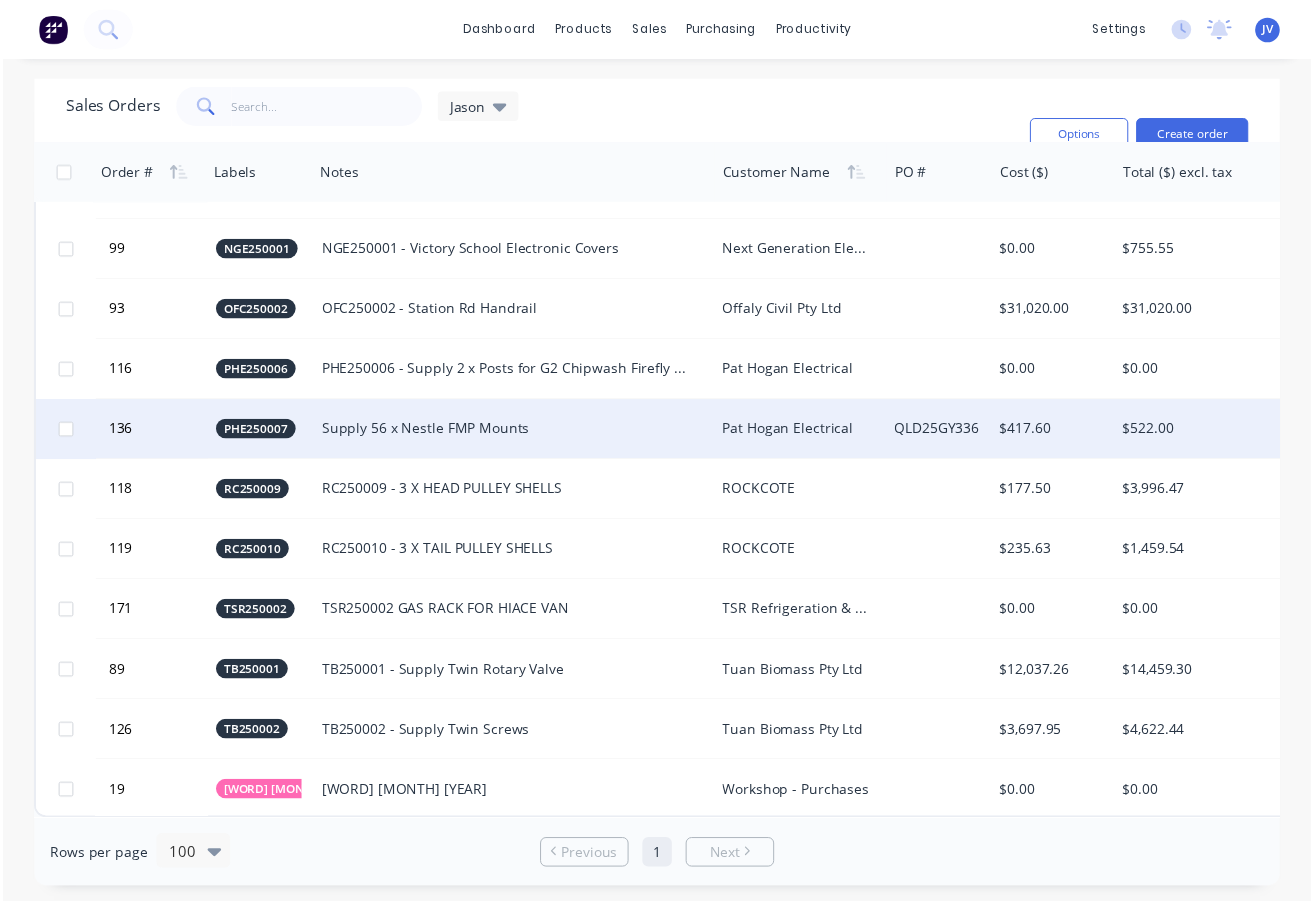 scroll, scrollTop: 4508, scrollLeft: 0, axis: vertical 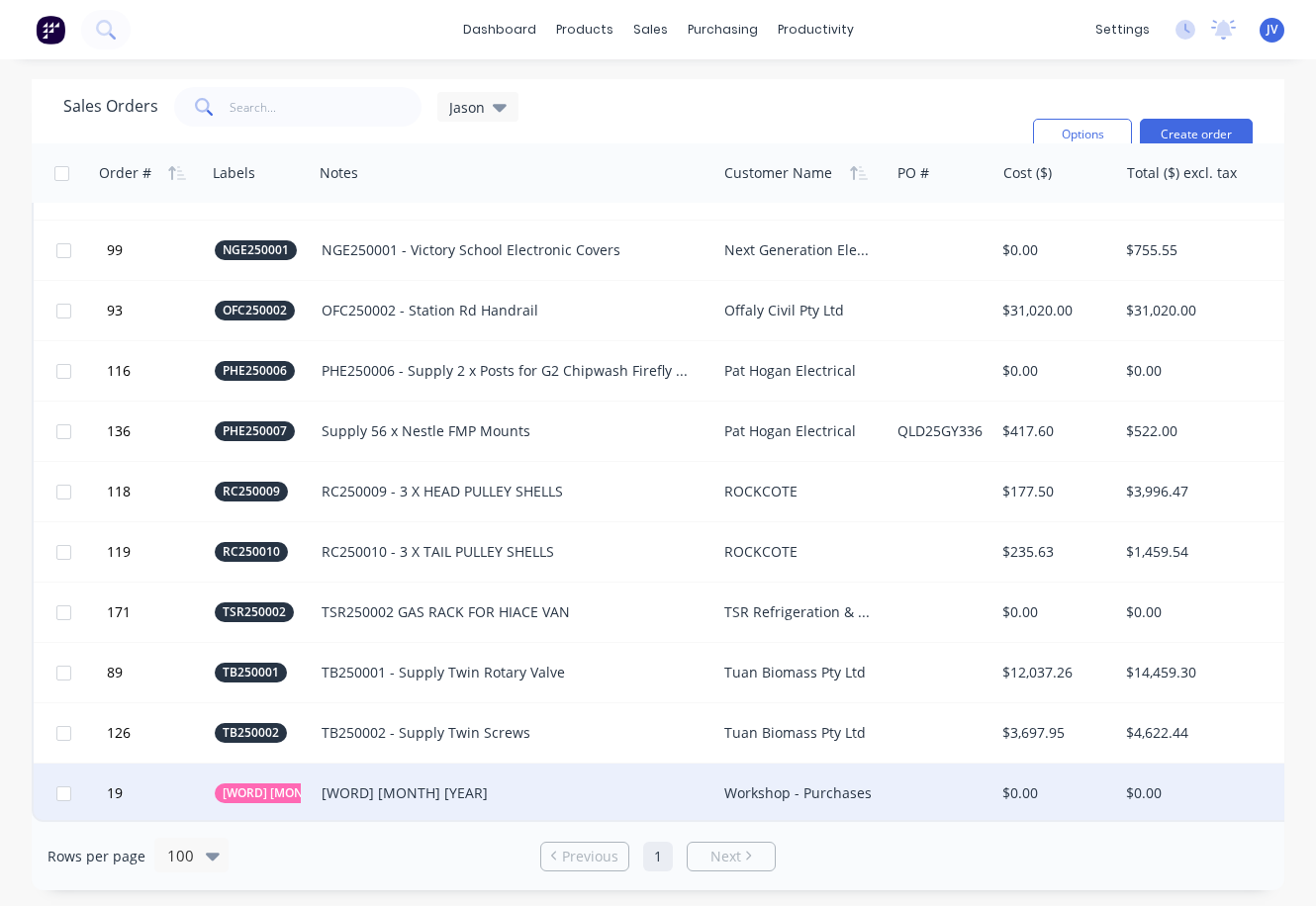 click on "Workshop - Purchases" at bounding box center [799, 793] 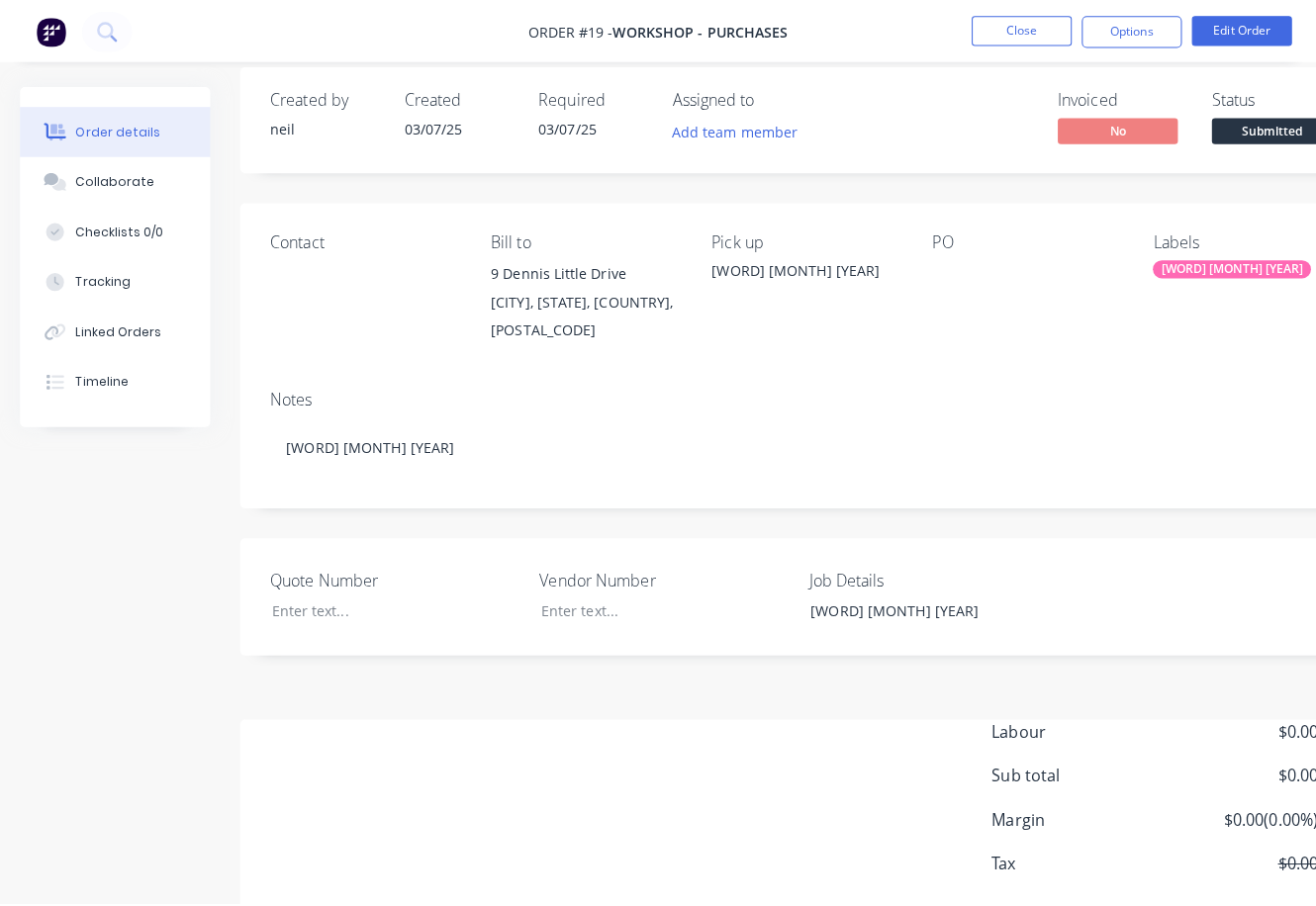 scroll, scrollTop: 0, scrollLeft: 0, axis: both 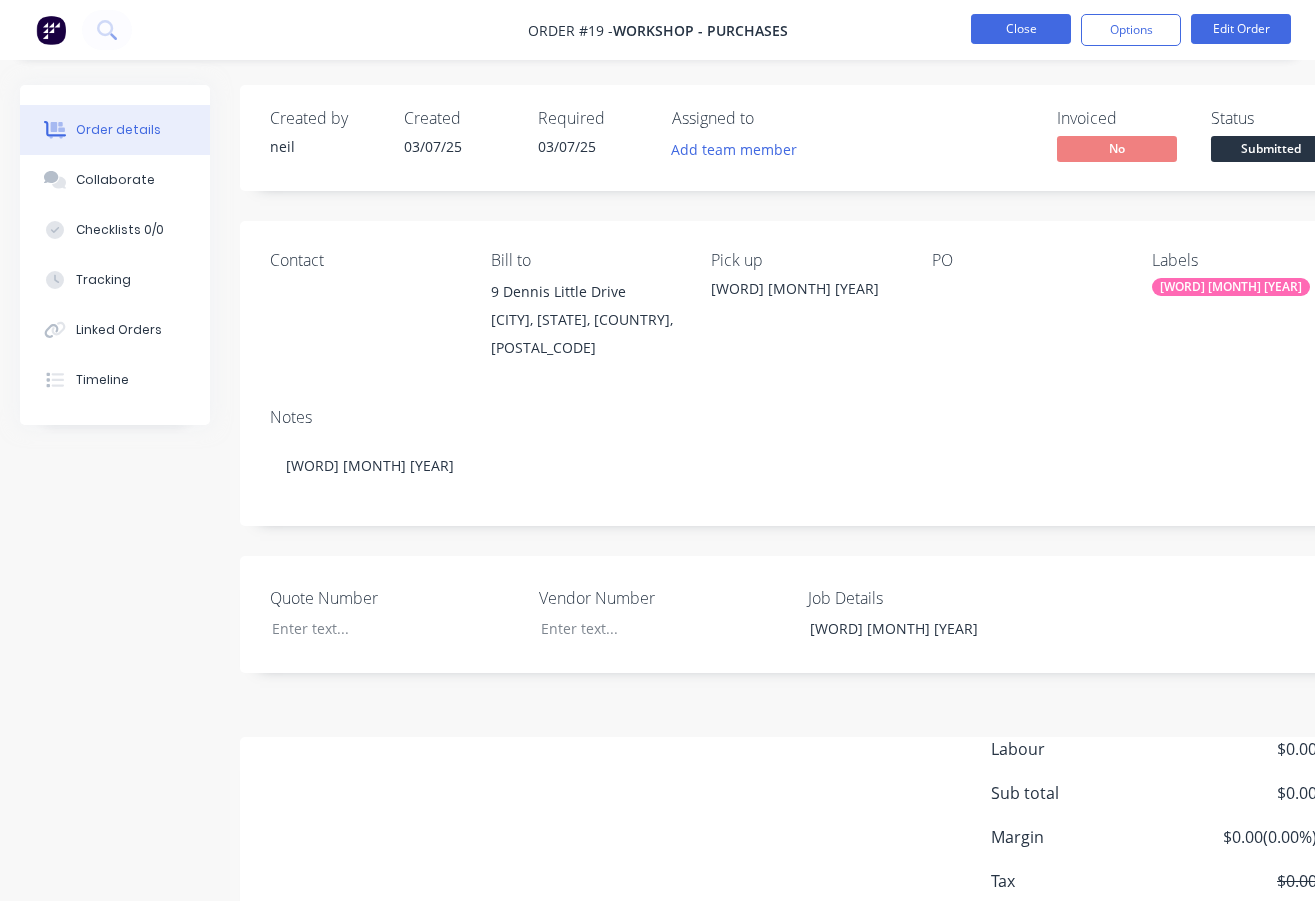 click on "Close" at bounding box center [1021, 29] 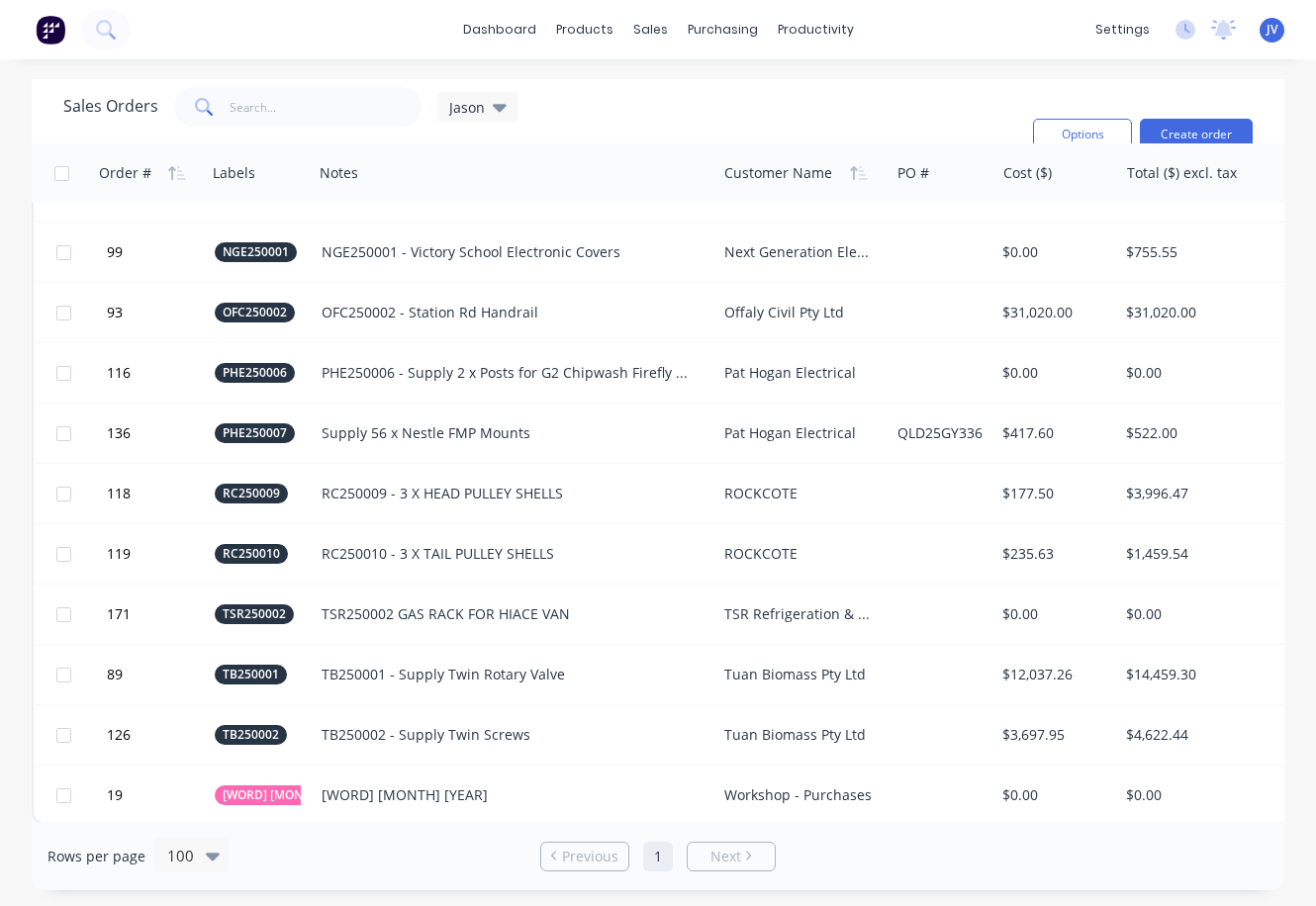 scroll, scrollTop: 4459, scrollLeft: 0, axis: vertical 